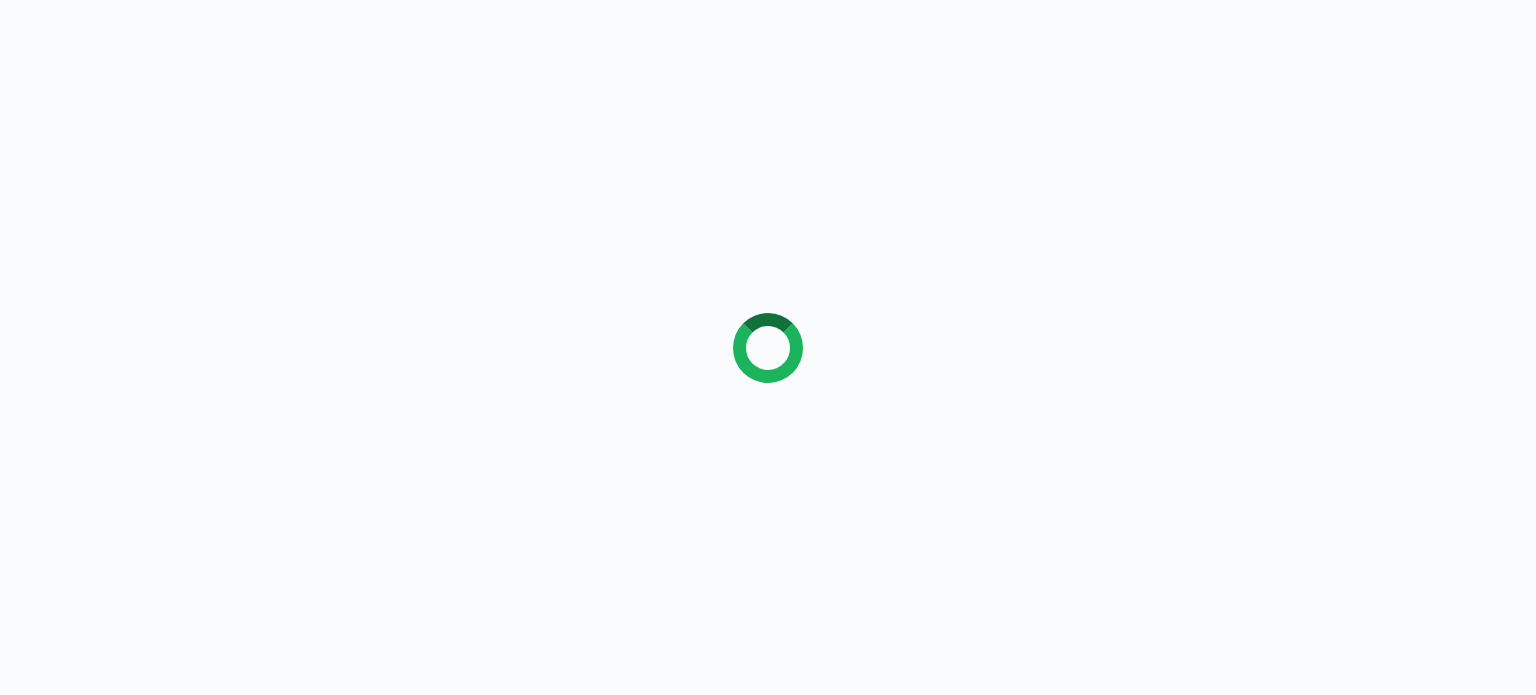 scroll, scrollTop: 0, scrollLeft: 0, axis: both 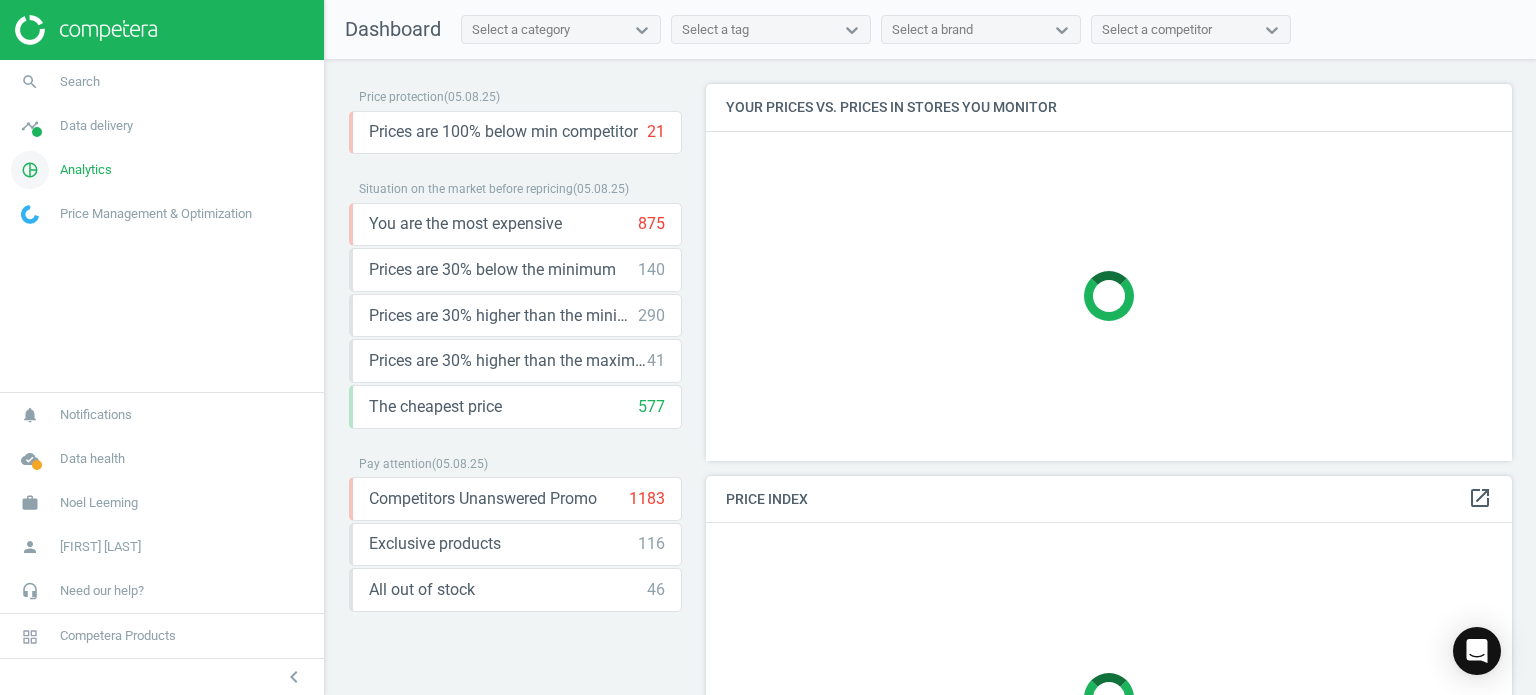 click on "pie_chart_outlined" at bounding box center (30, 170) 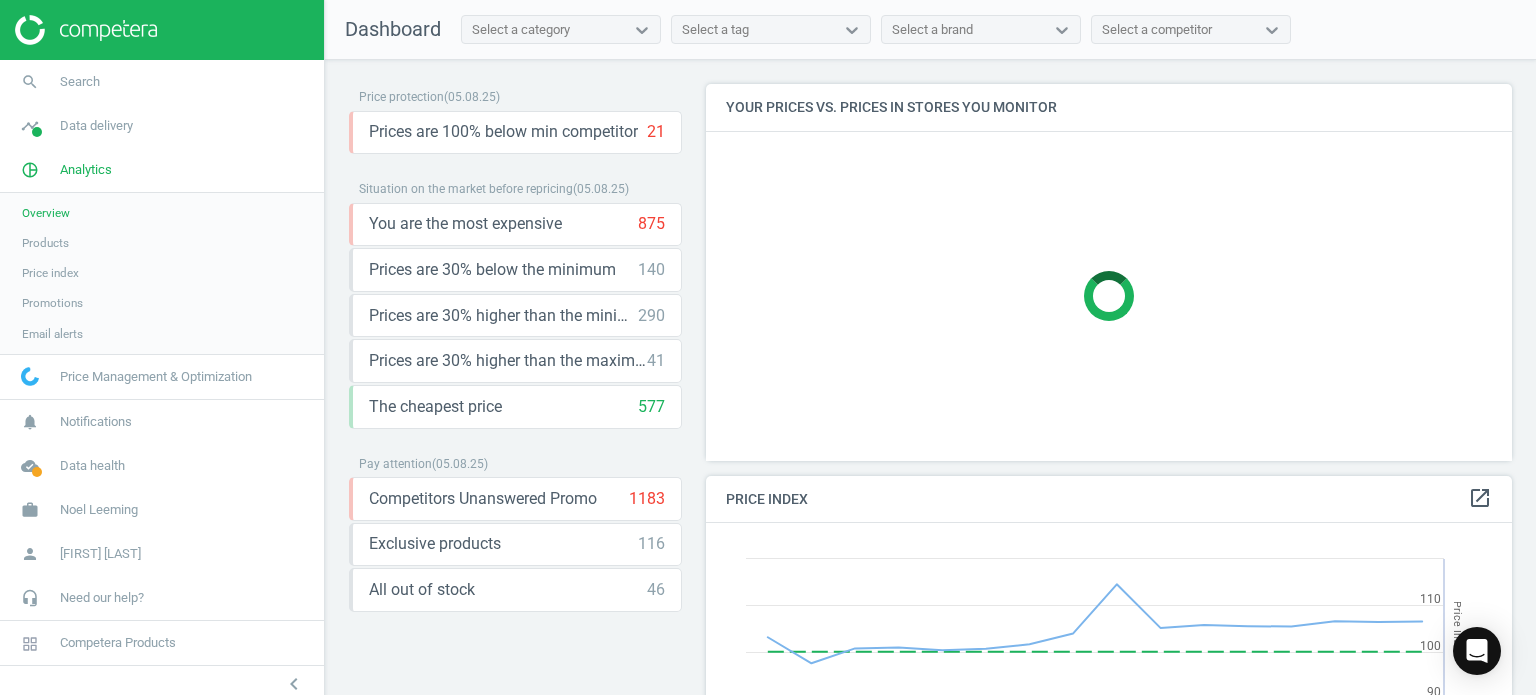 scroll, scrollTop: 9, scrollLeft: 10, axis: both 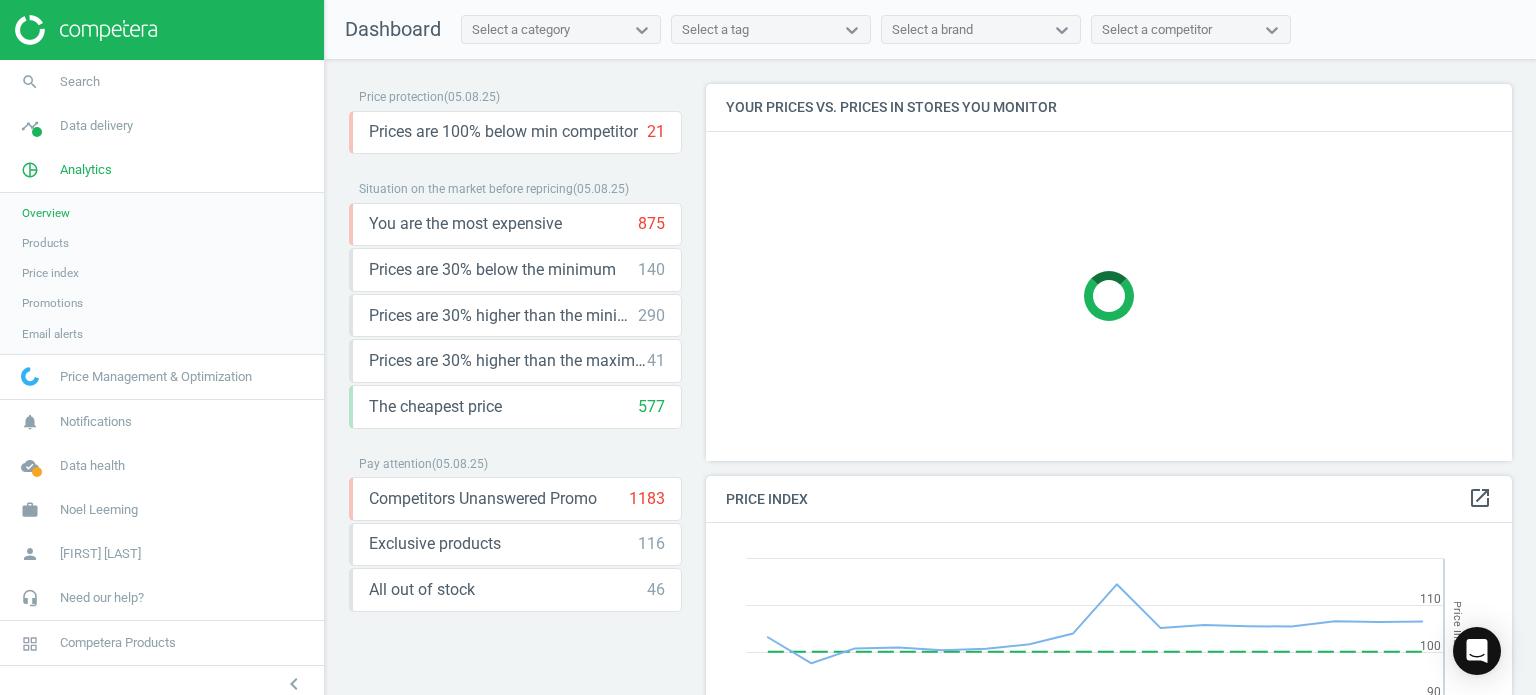 click on "Products" at bounding box center [45, 243] 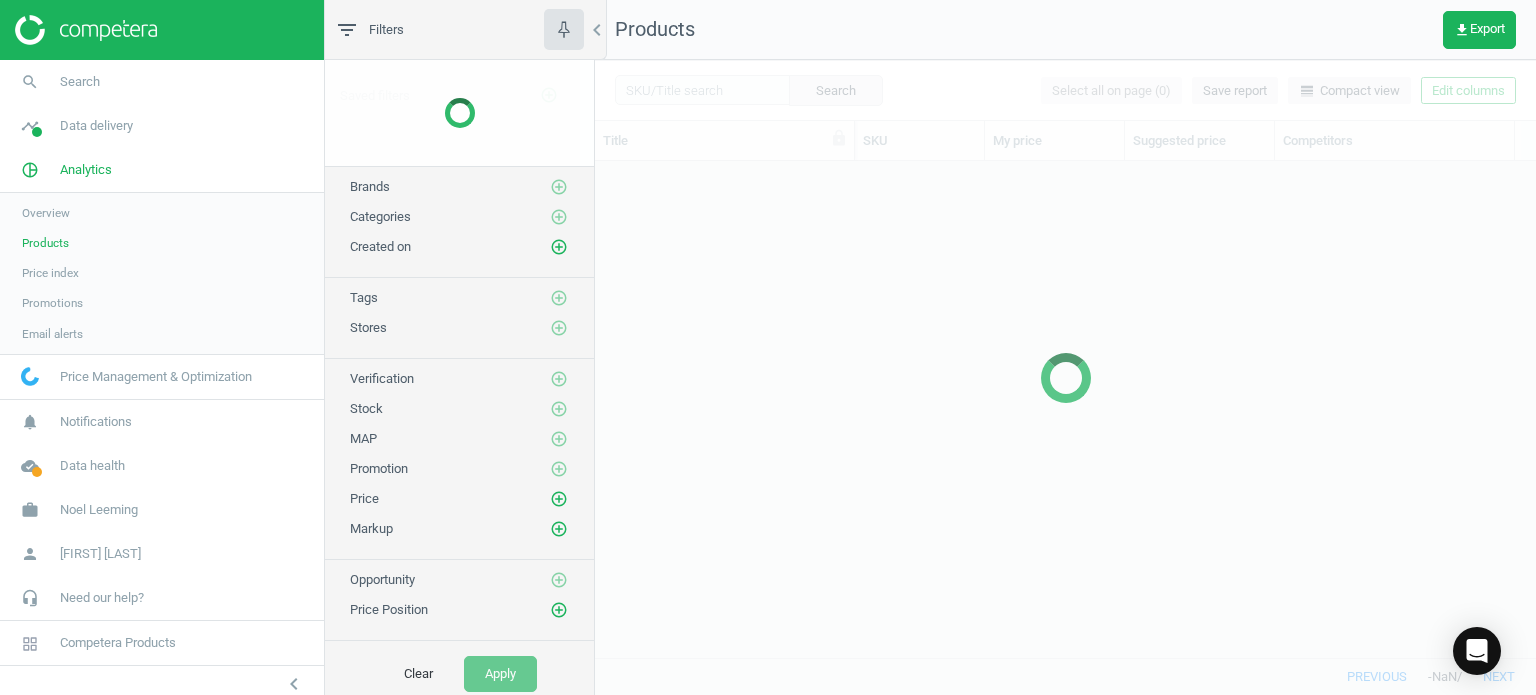 scroll, scrollTop: 16, scrollLeft: 16, axis: both 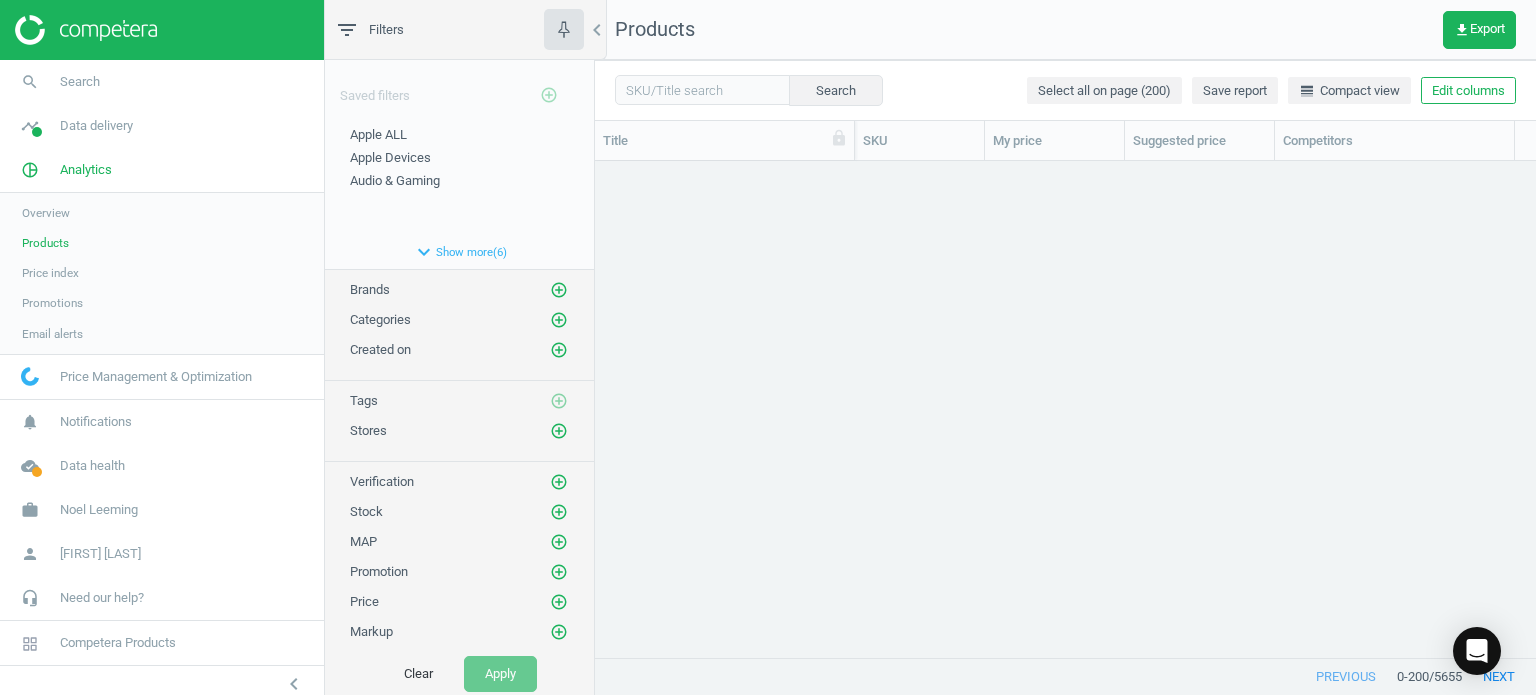 click on "Overview" at bounding box center [162, 213] 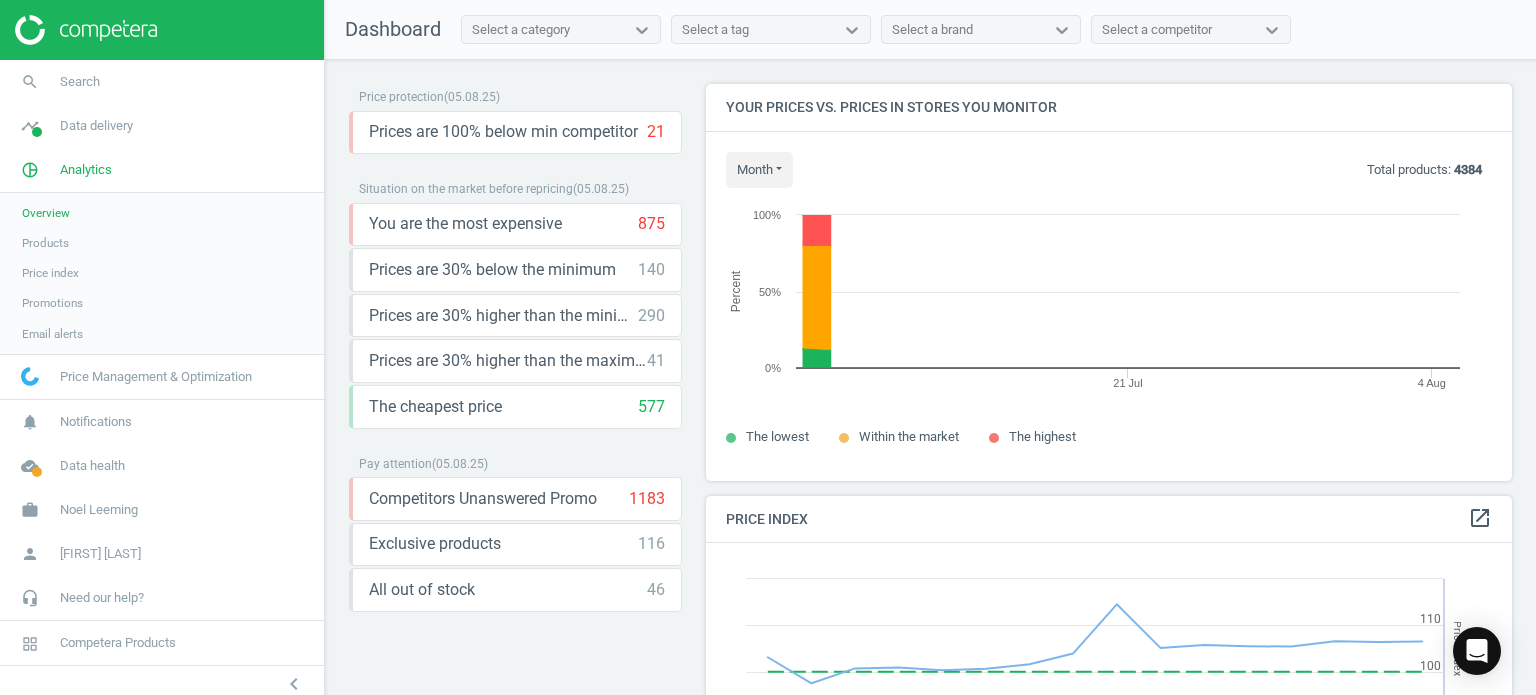 scroll, scrollTop: 9, scrollLeft: 10, axis: both 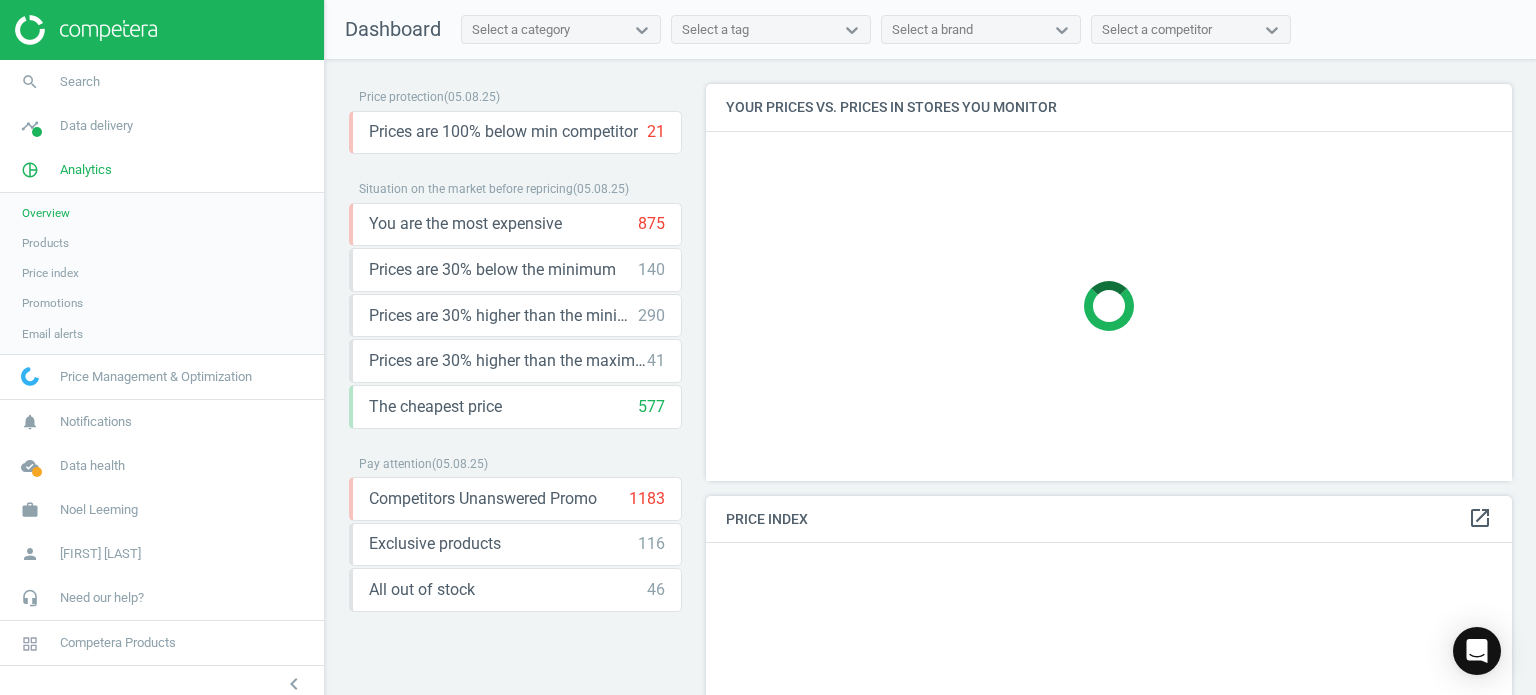click on "Select a category" at bounding box center (543, 30) 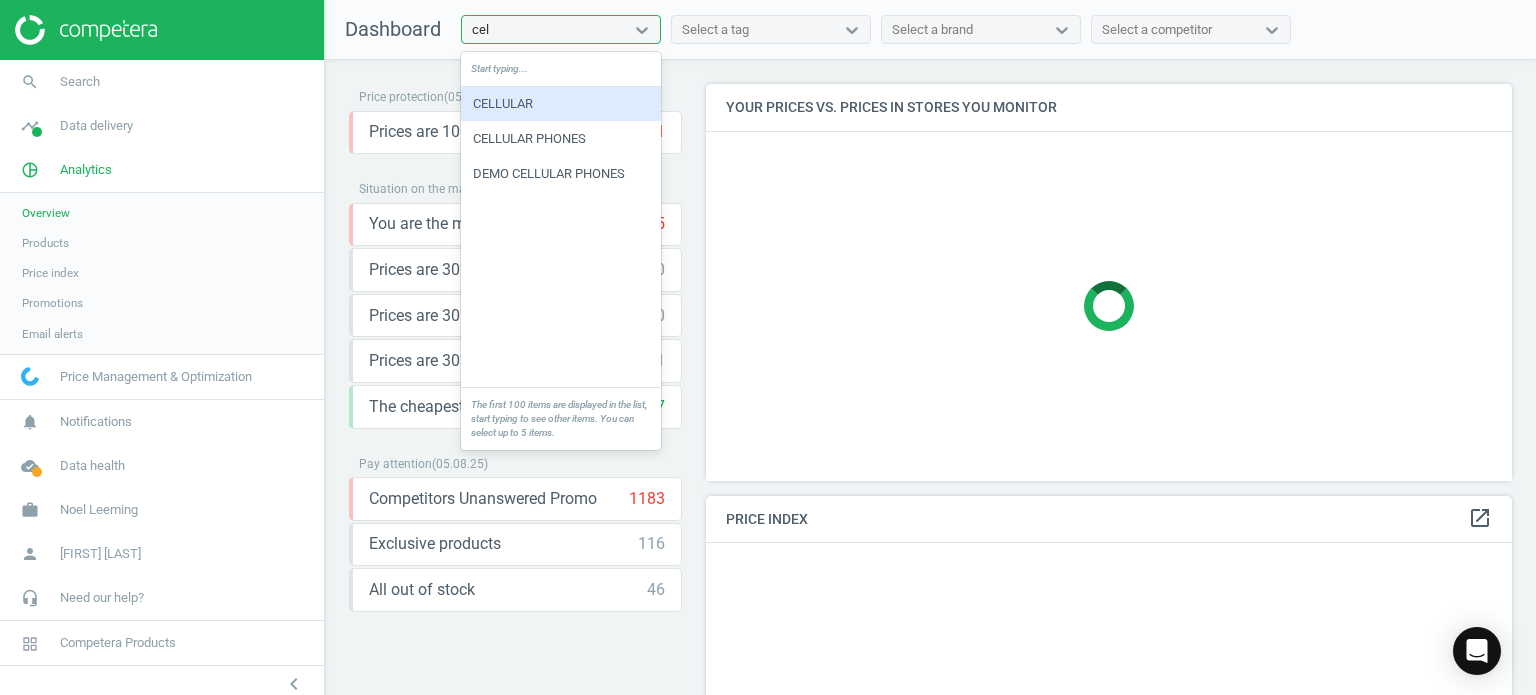 type on "cell" 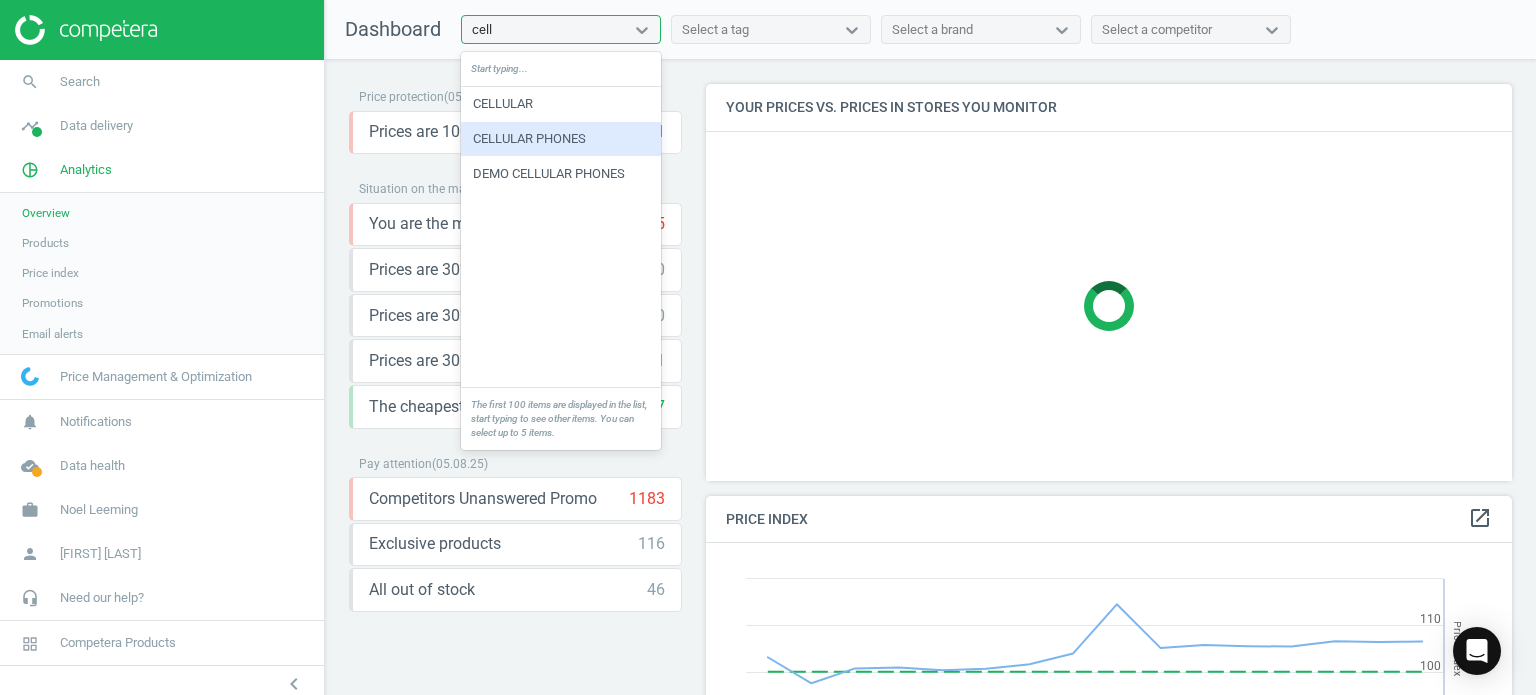 click on "CELLULAR PHONES" at bounding box center (561, 139) 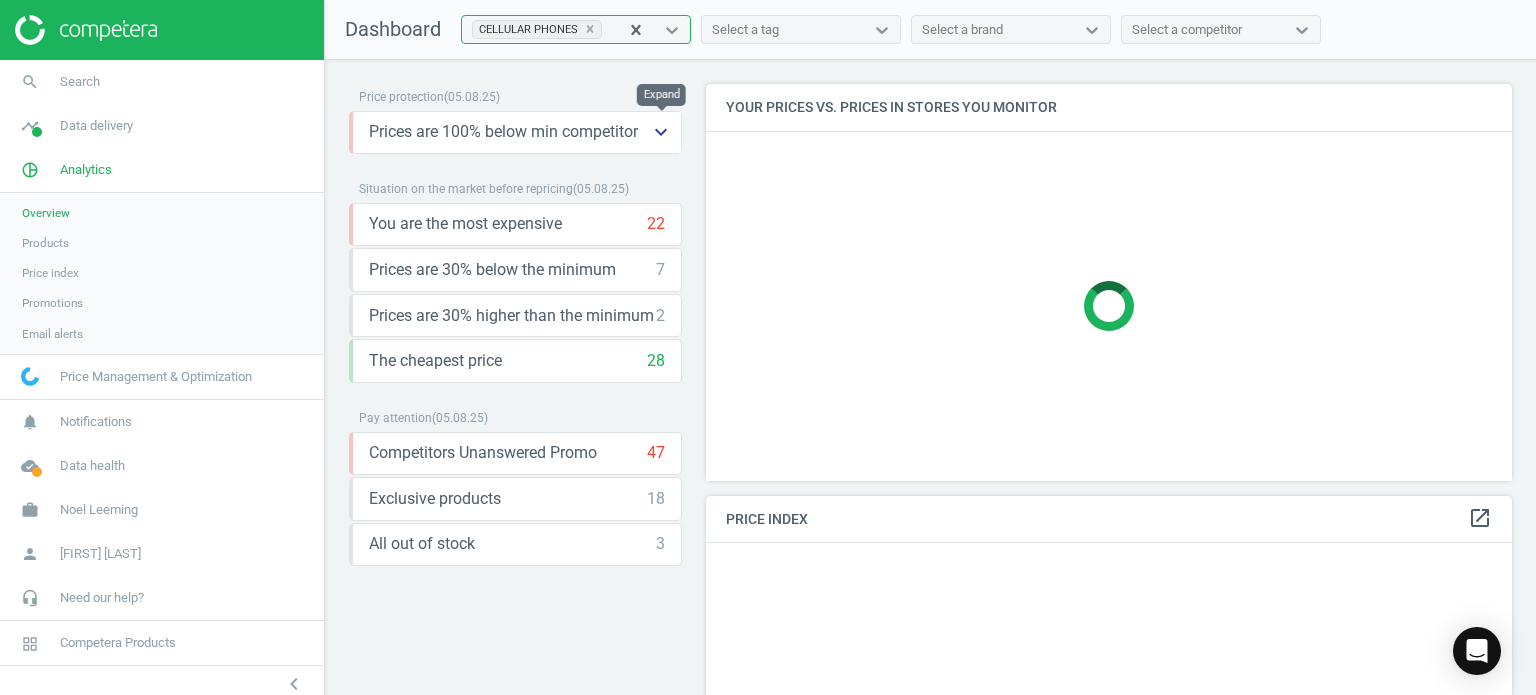 click on "keyboard_arrow_down" at bounding box center (661, 132) 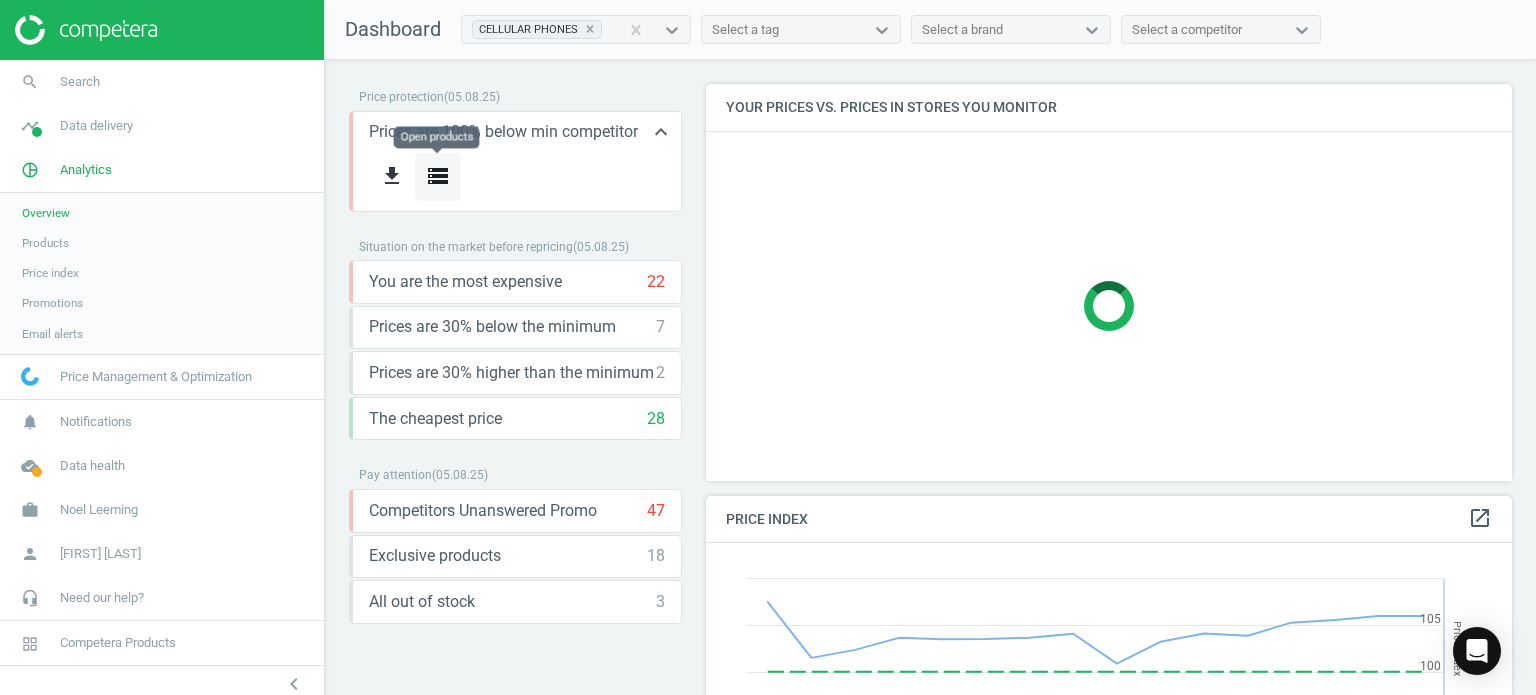click on "storage" at bounding box center (438, 176) 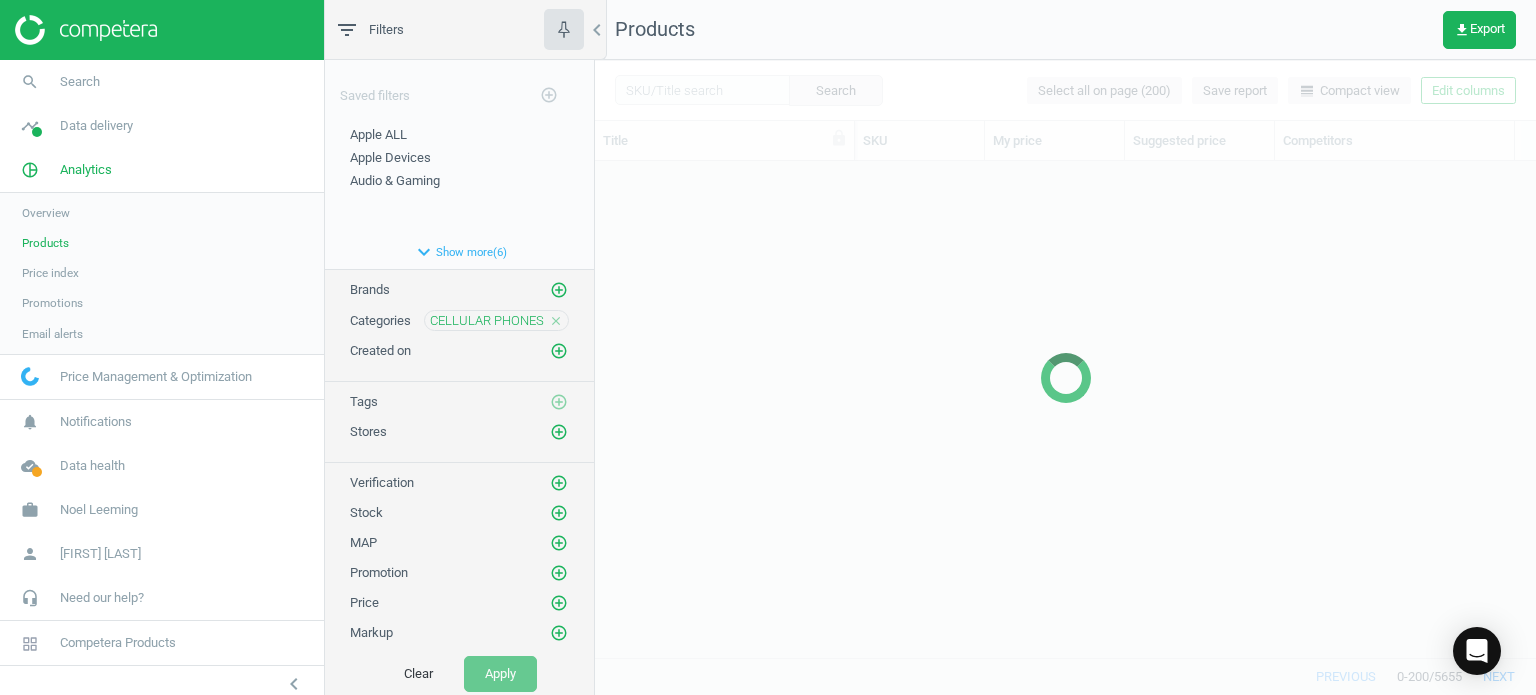 scroll, scrollTop: 16, scrollLeft: 16, axis: both 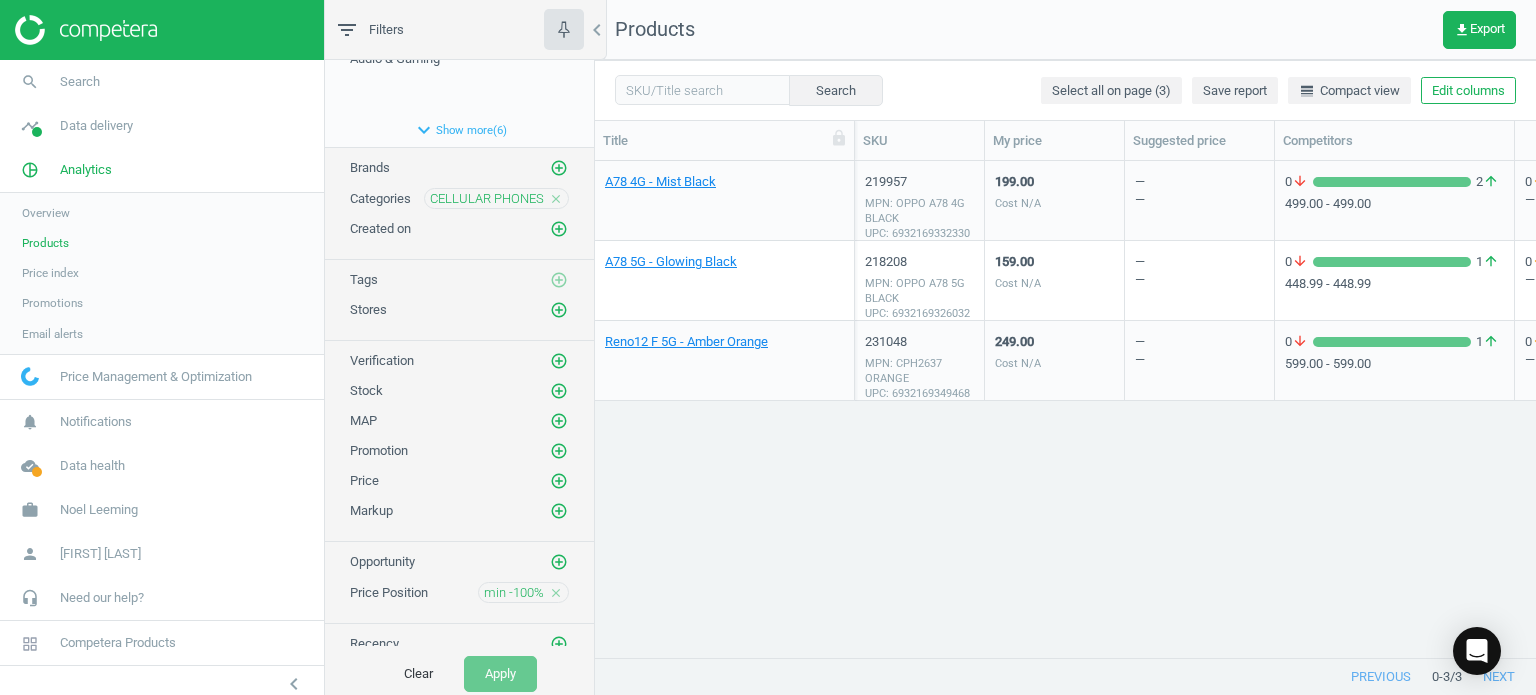 click on "close" at bounding box center [556, 593] 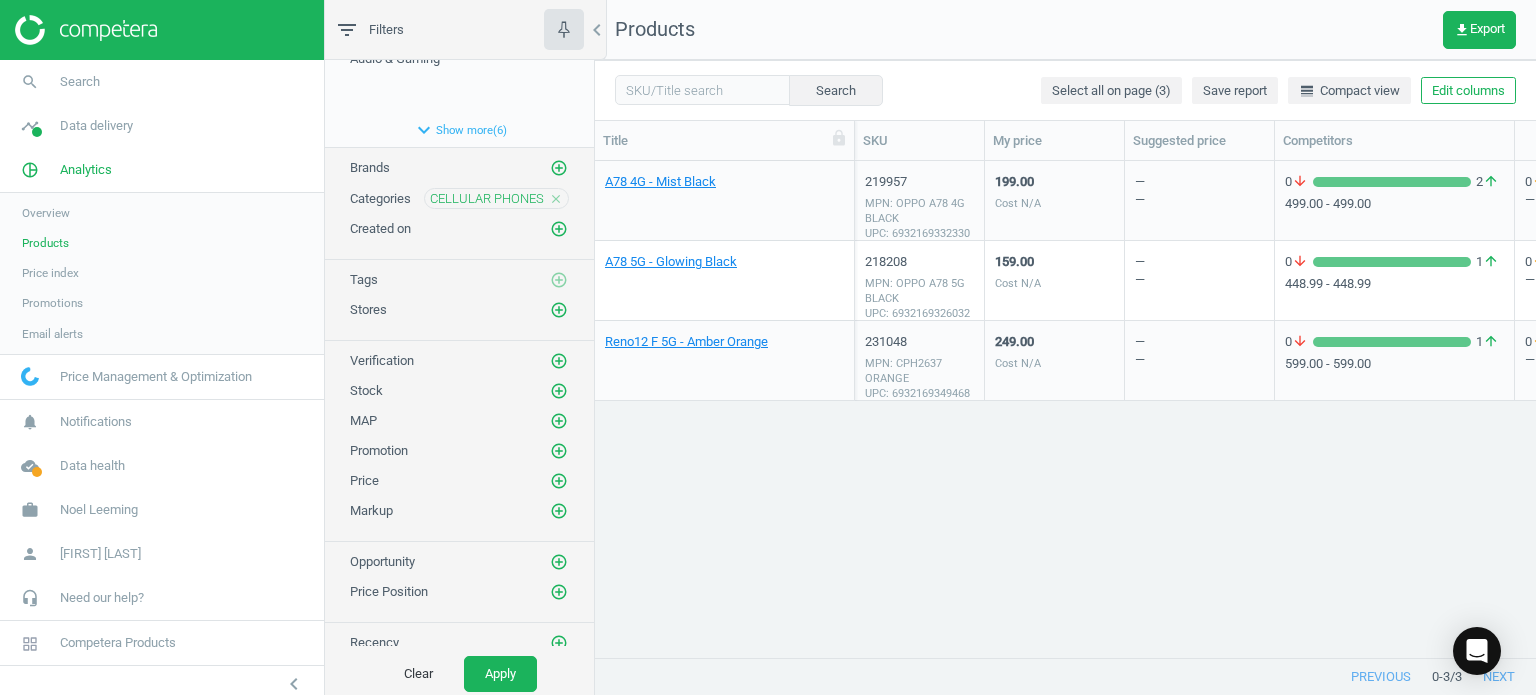 scroll, scrollTop: 121, scrollLeft: 0, axis: vertical 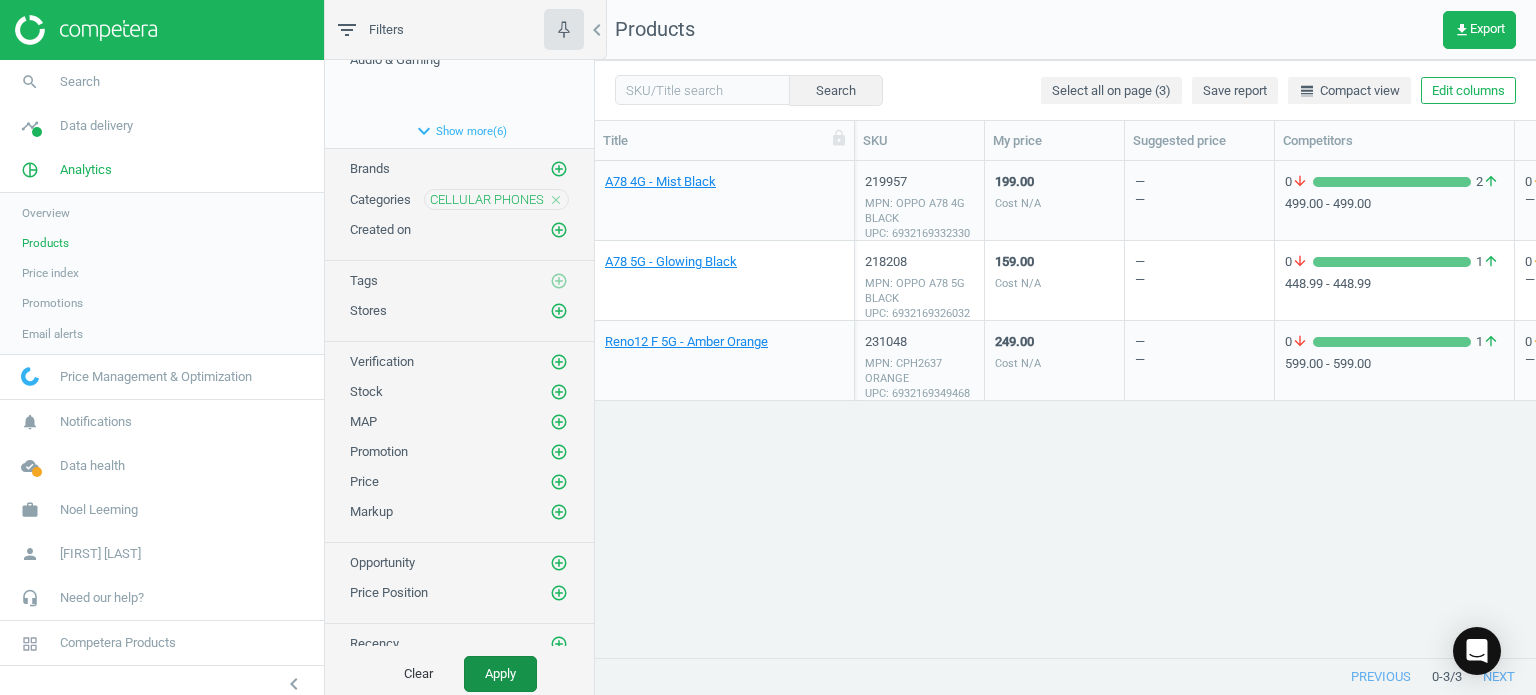 click on "Apply" at bounding box center [500, 674] 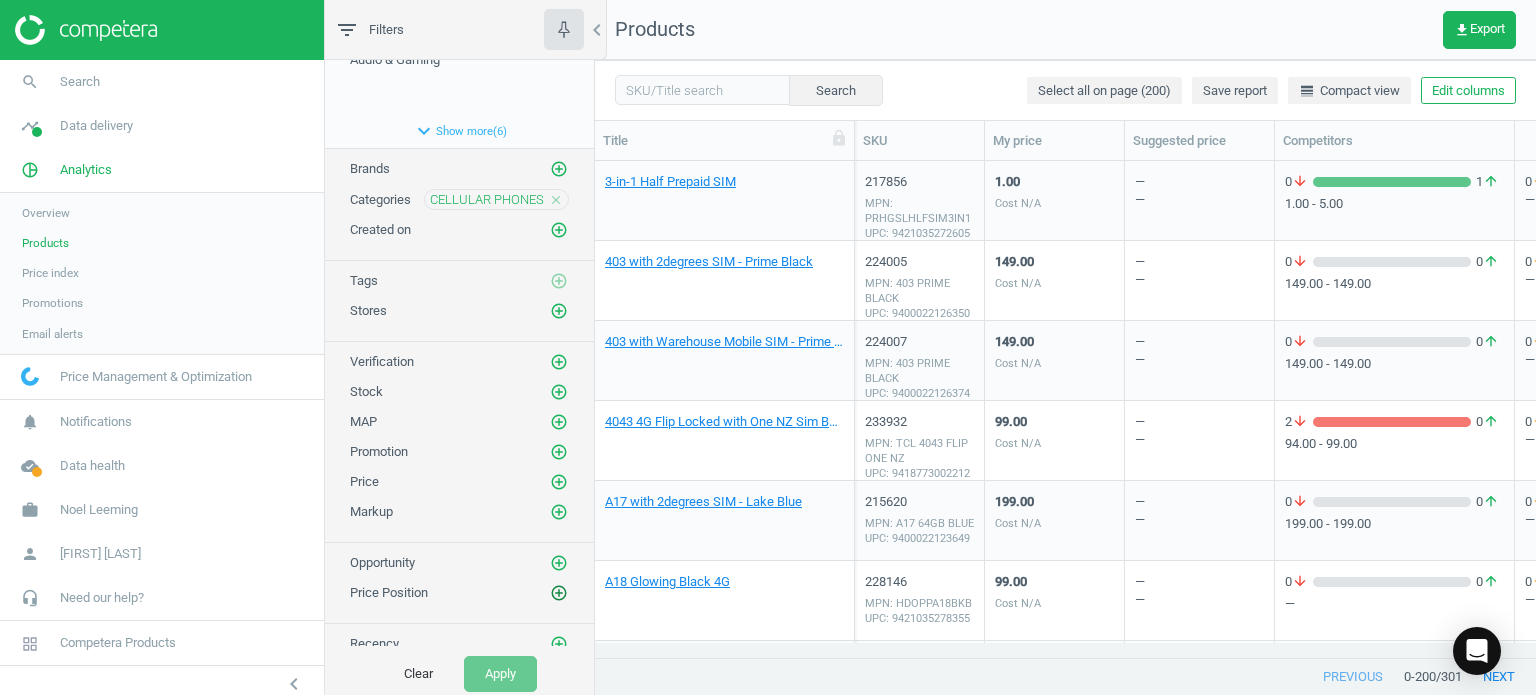 click on "add_circle_outline" at bounding box center (559, 593) 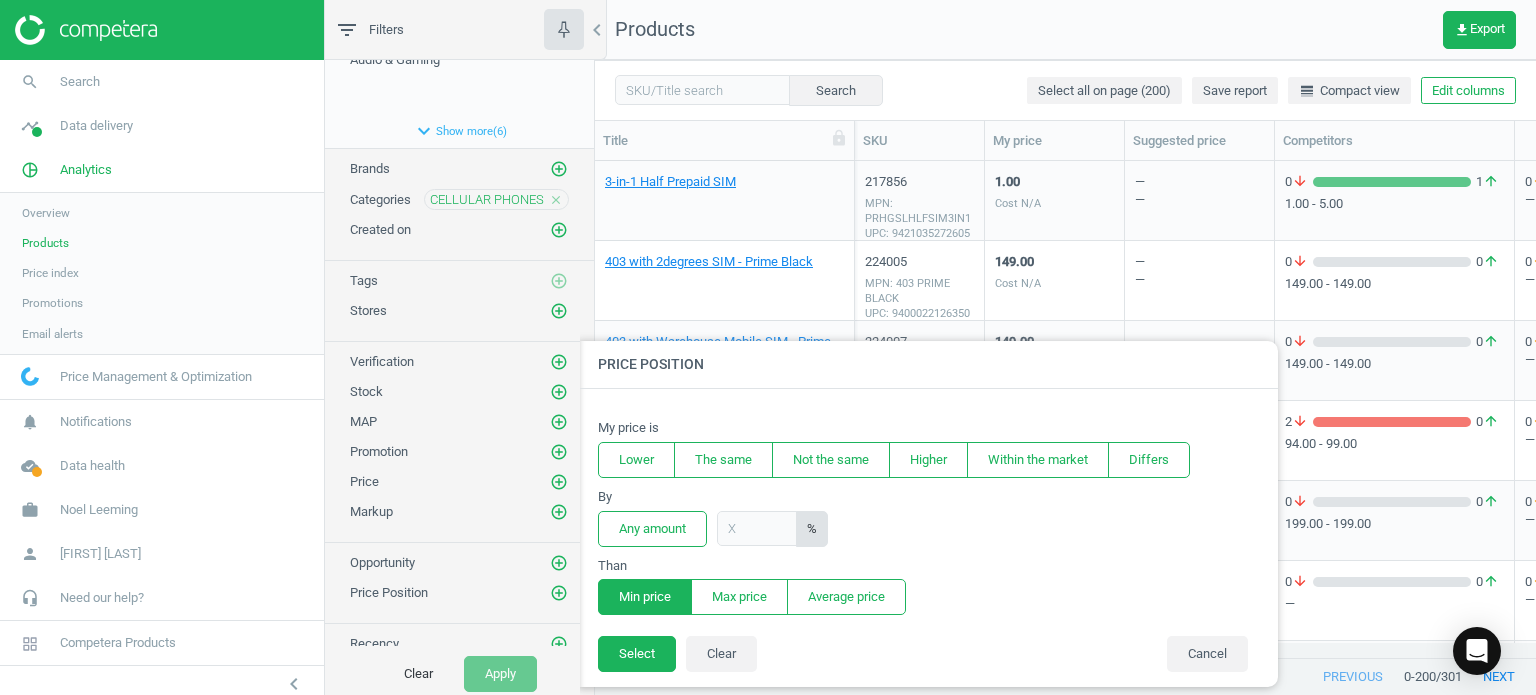 click on "Min price" at bounding box center [645, 597] 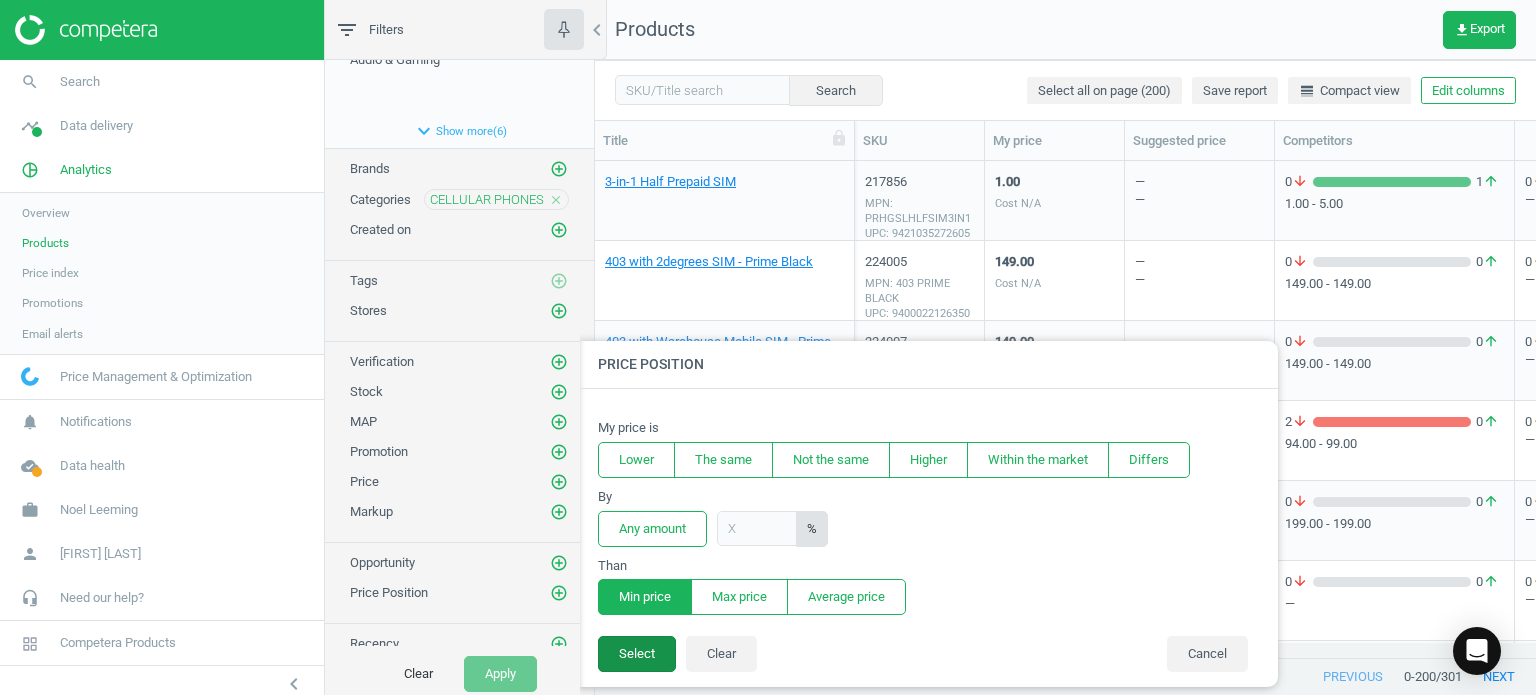 click on "Select" at bounding box center (637, 654) 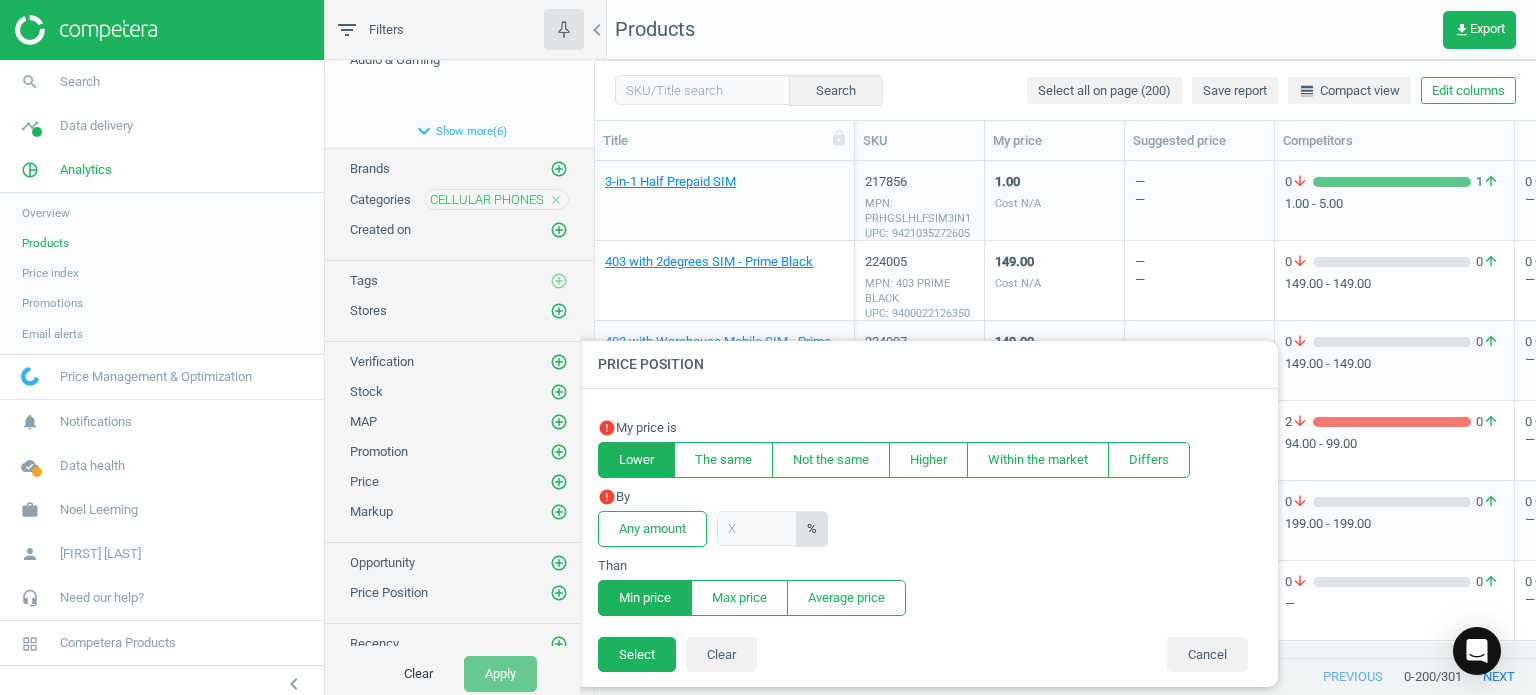 click on "Lower" at bounding box center [636, 460] 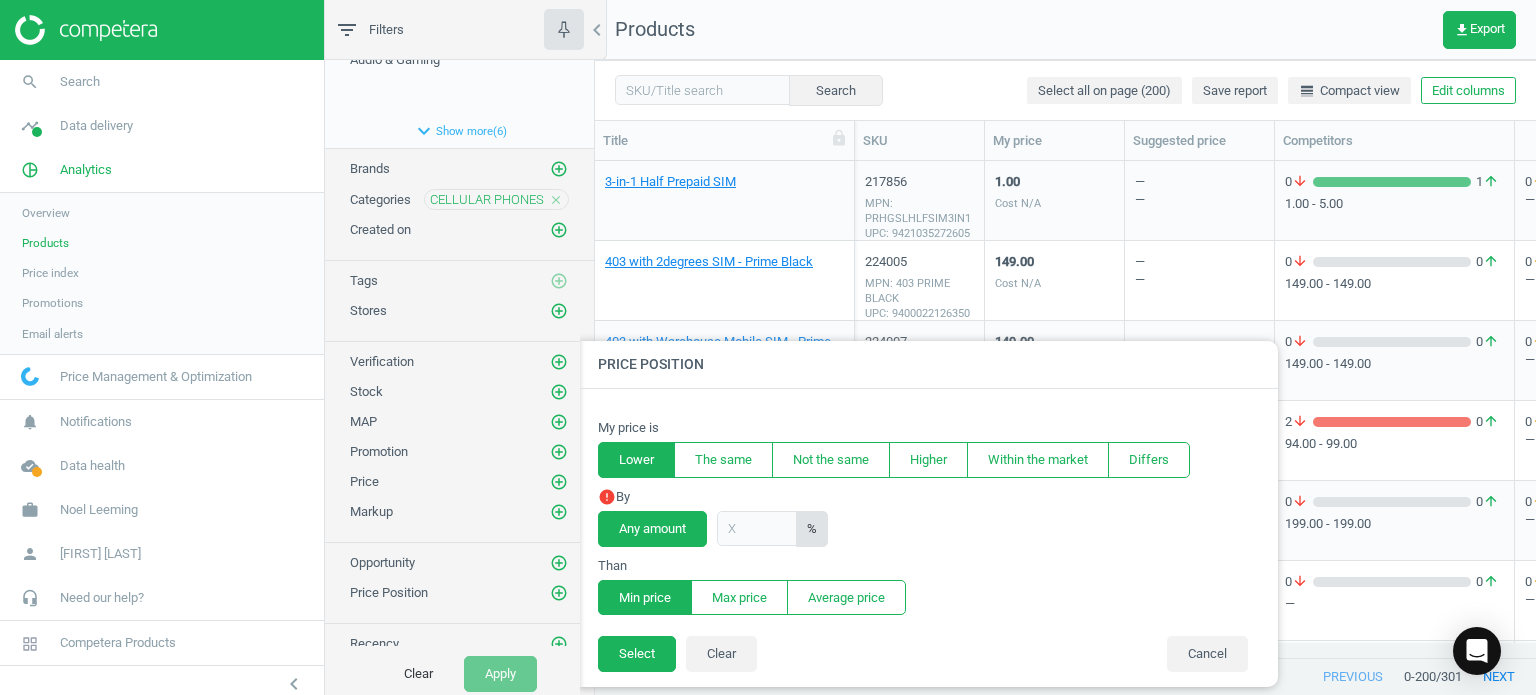 click on "Any amount" at bounding box center (652, 529) 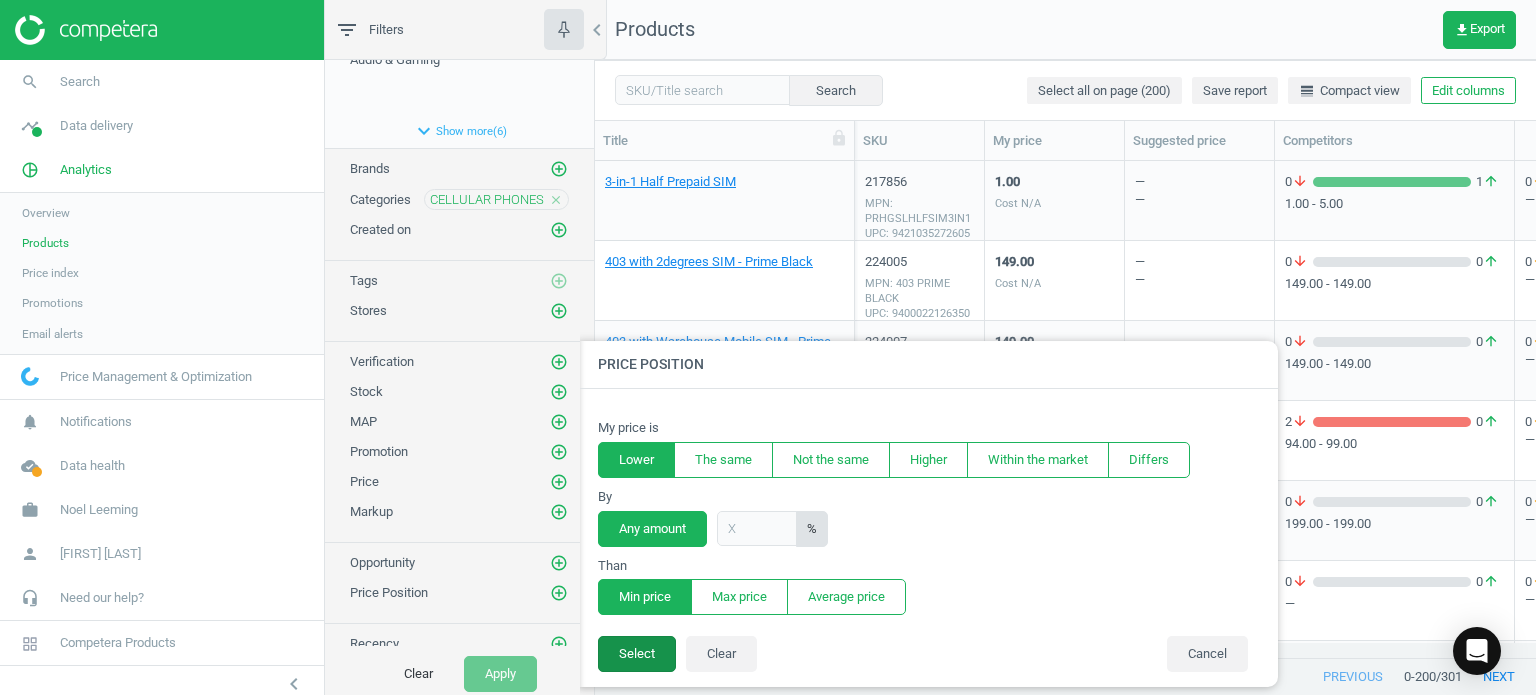 click on "Select" at bounding box center (637, 654) 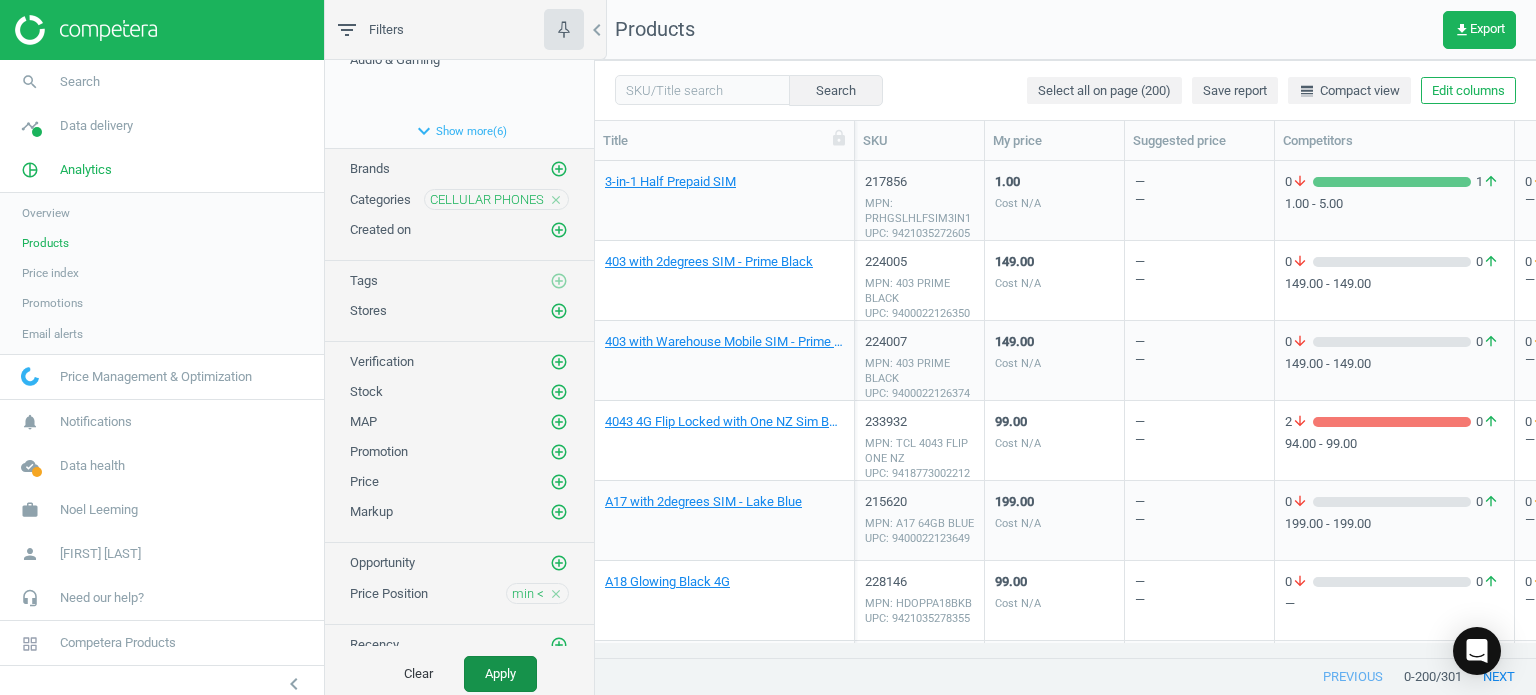 click on "Apply" at bounding box center [500, 674] 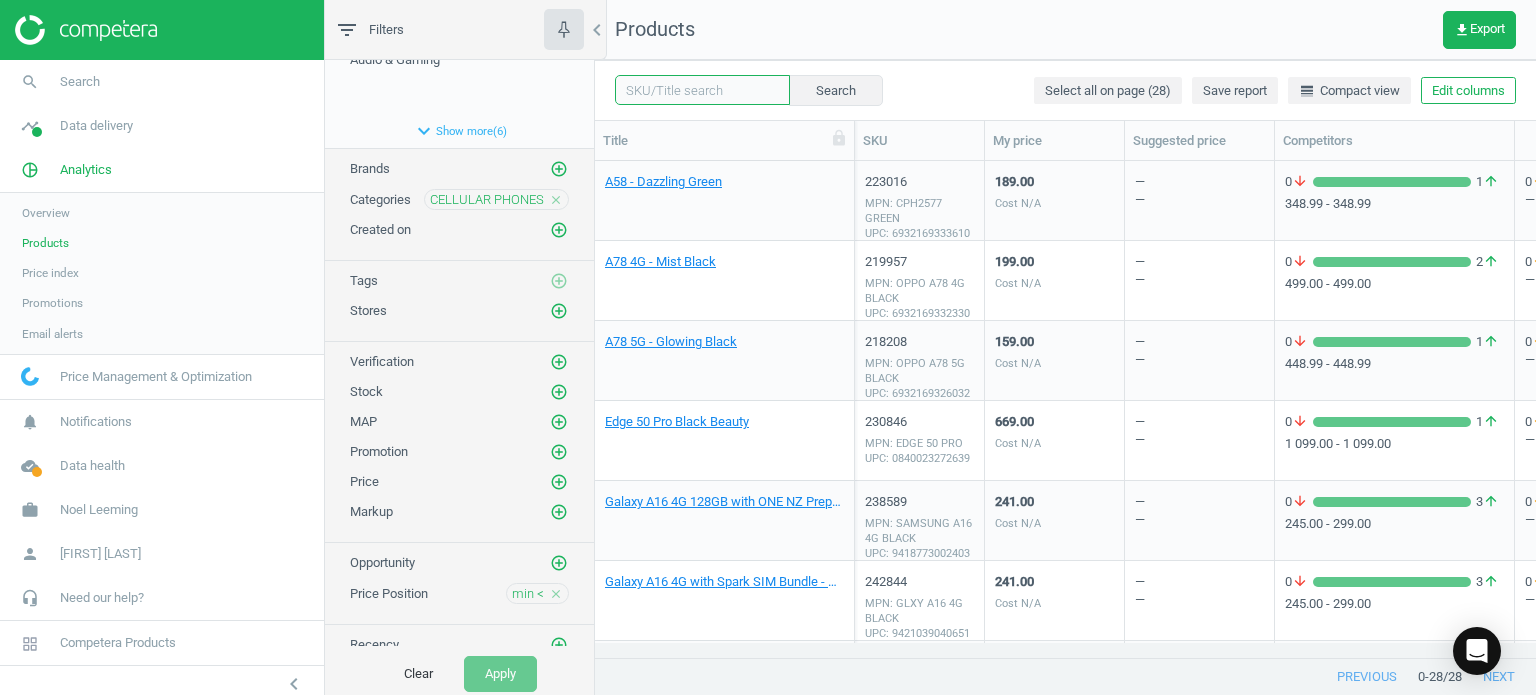 click at bounding box center [702, 90] 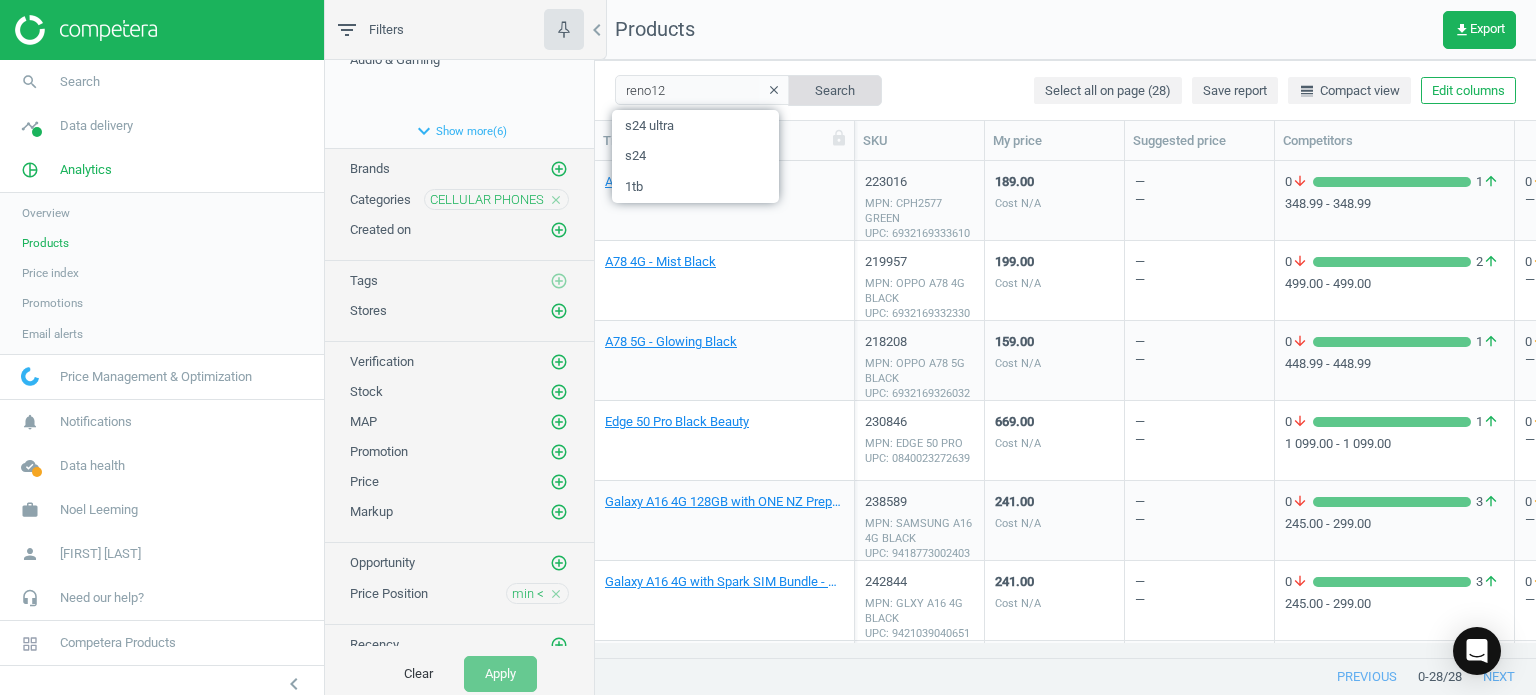 click on "Search" at bounding box center [835, 90] 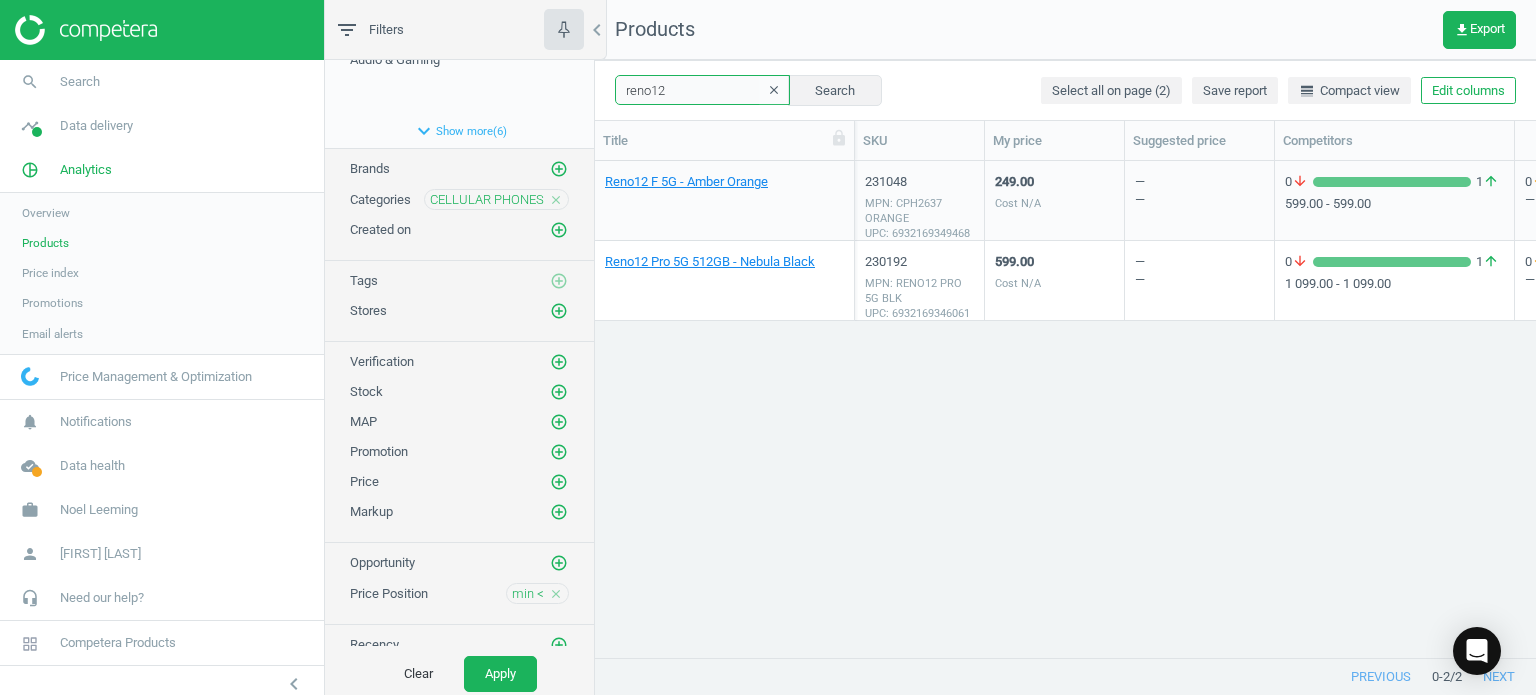 click on "reno12" at bounding box center [702, 90] 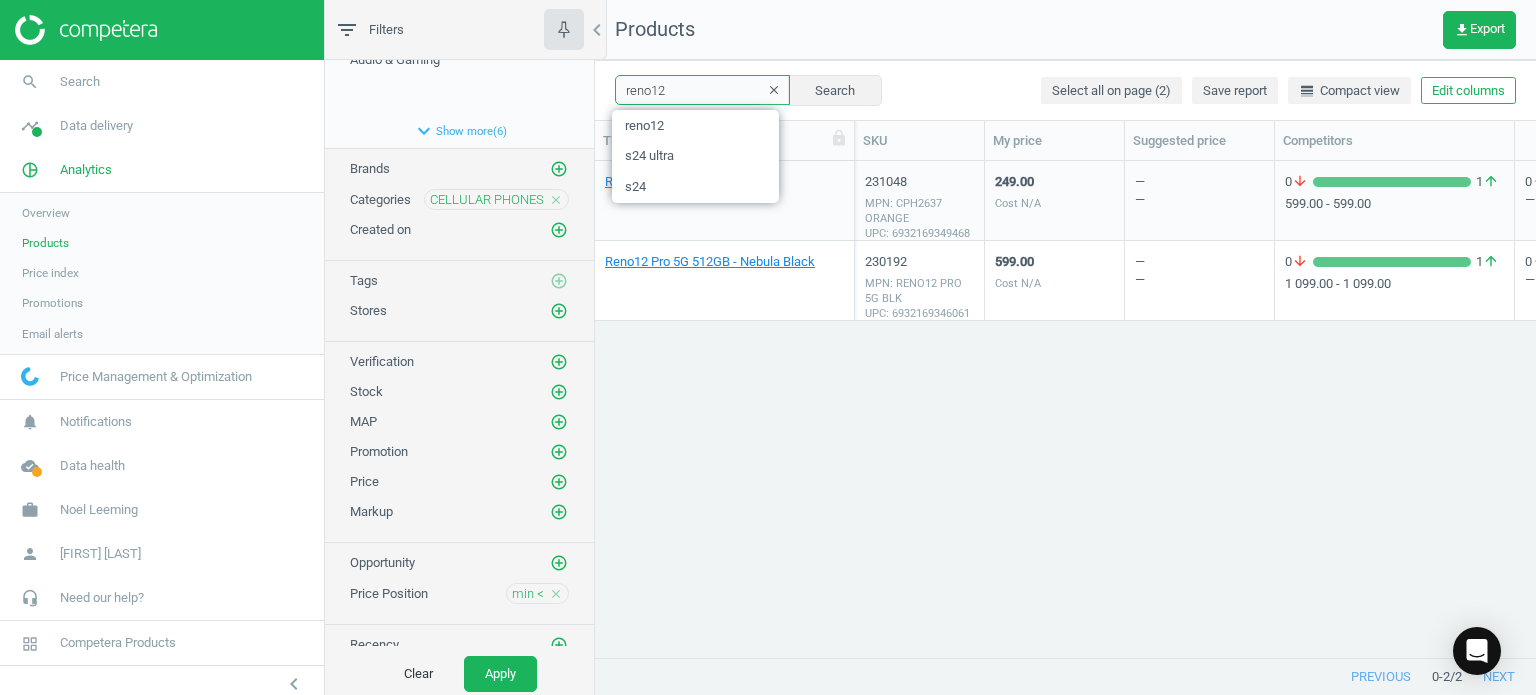 drag, startPoint x: 684, startPoint y: 91, endPoint x: 552, endPoint y: 91, distance: 132 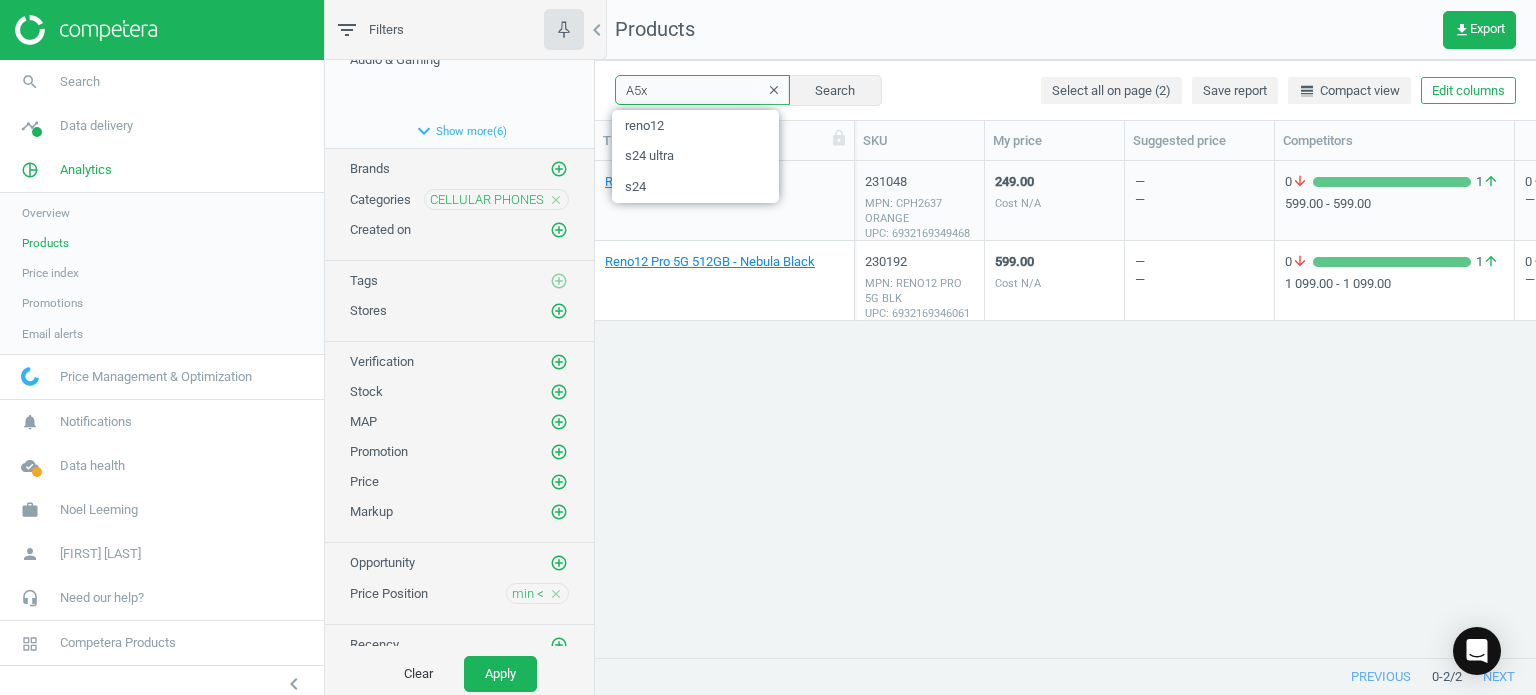 type on "A5x" 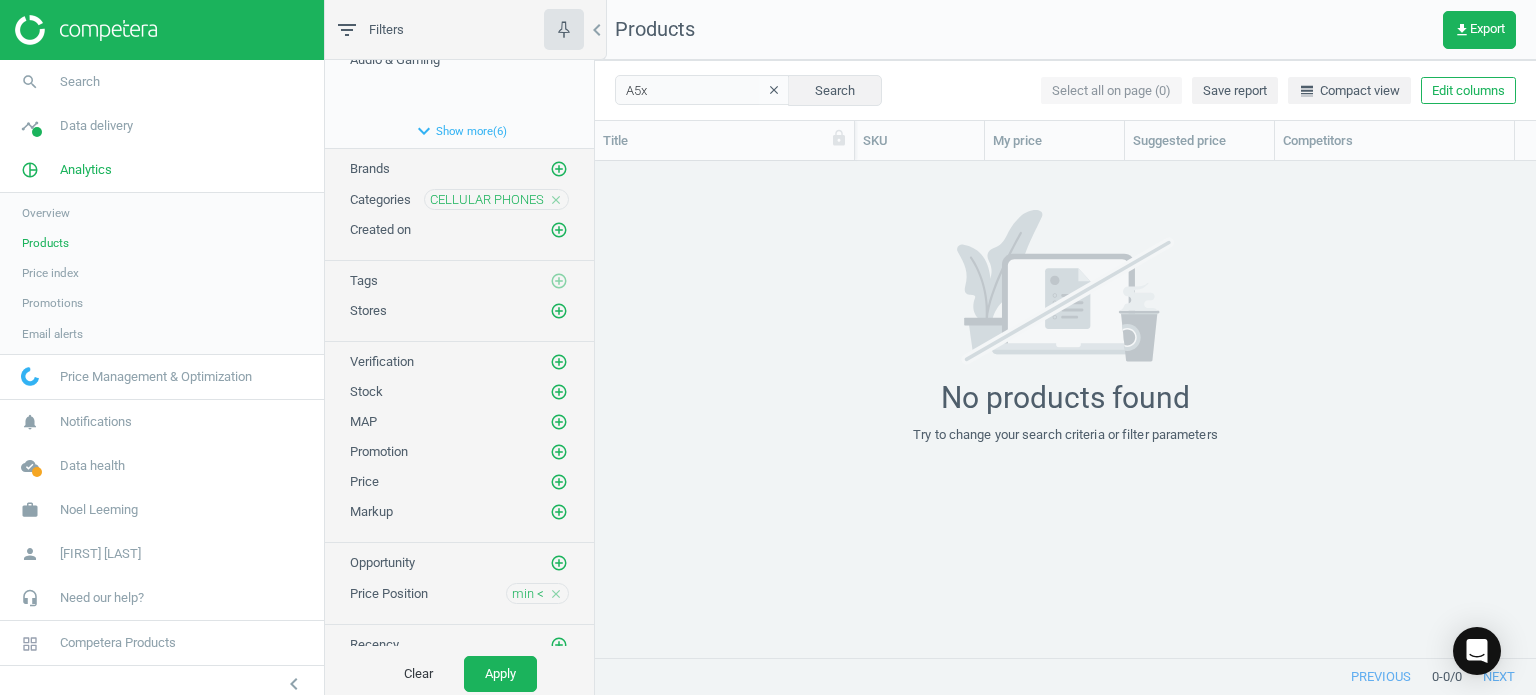 click on "clear" at bounding box center (774, 90) 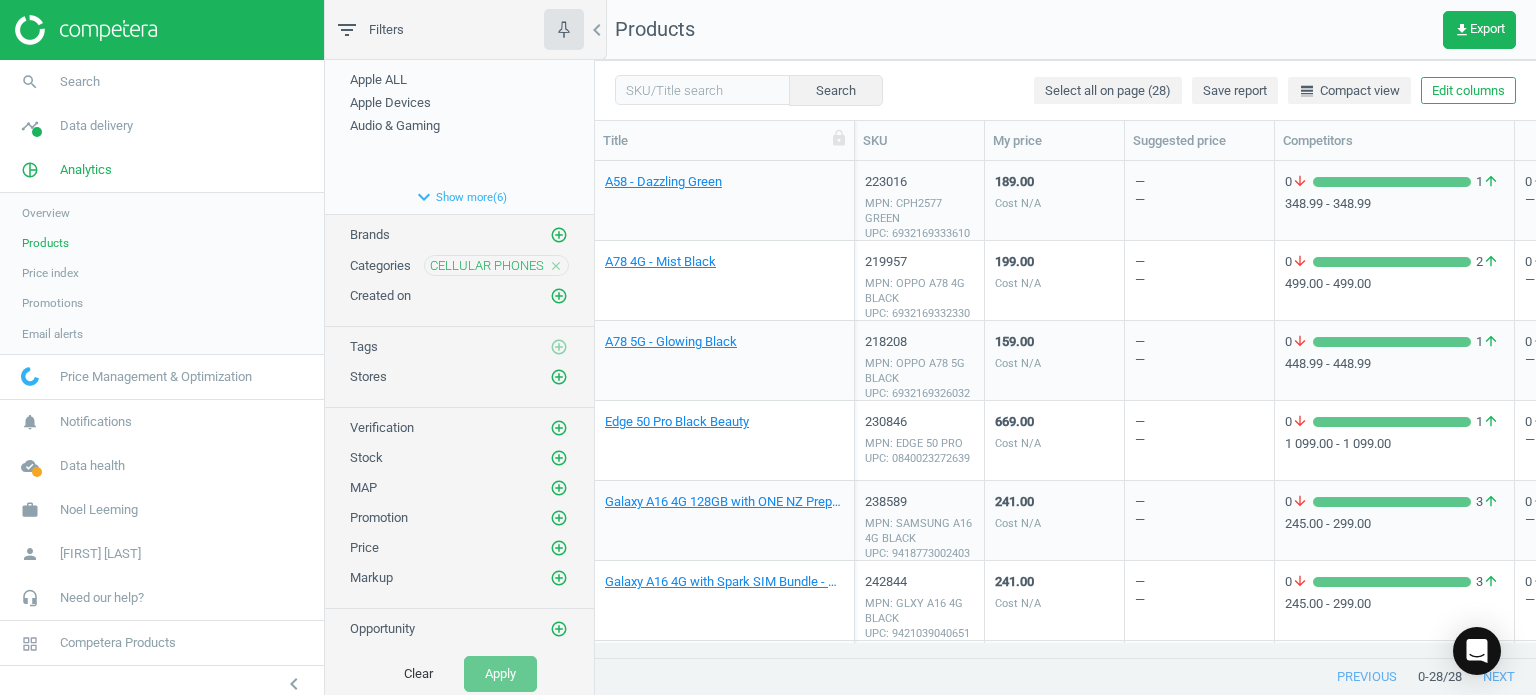 scroll, scrollTop: 0, scrollLeft: 0, axis: both 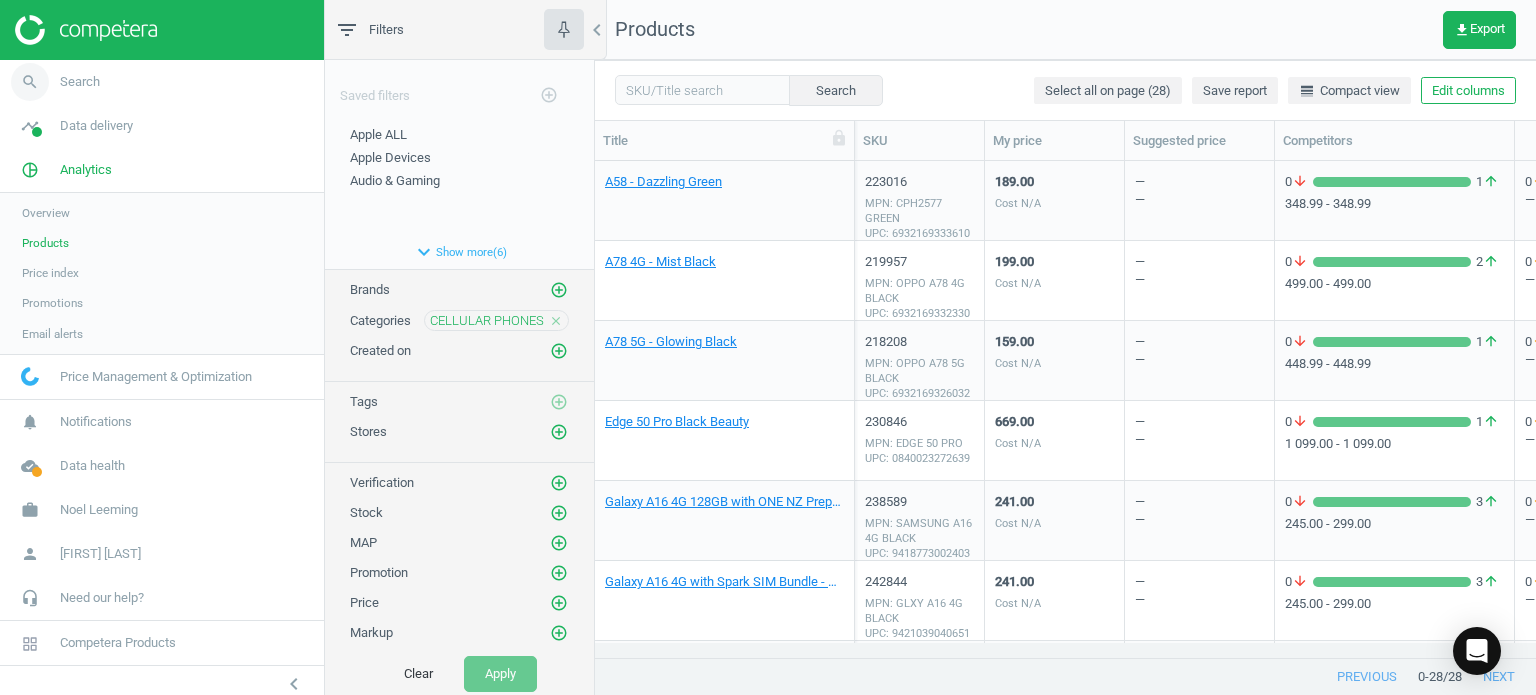 click on "Search" at bounding box center [80, 82] 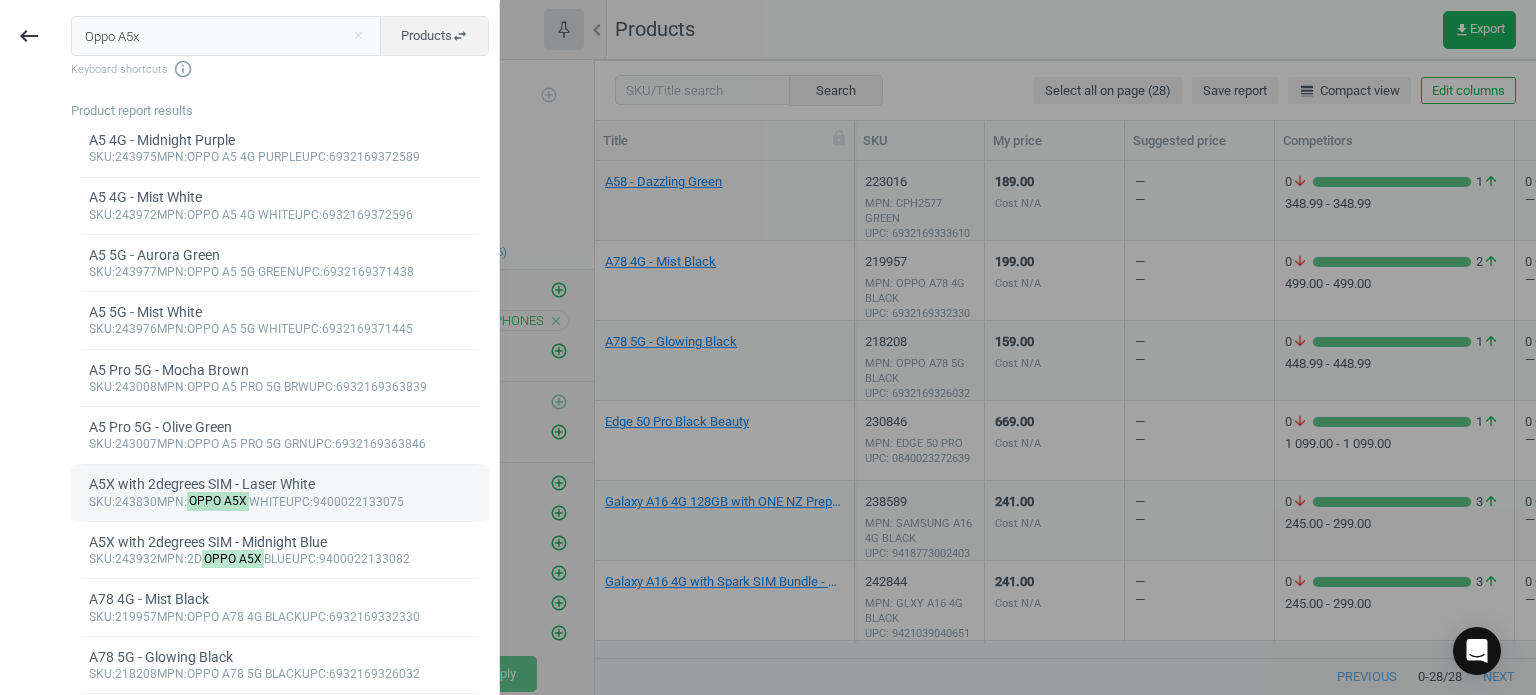 type on "Oppo A5x" 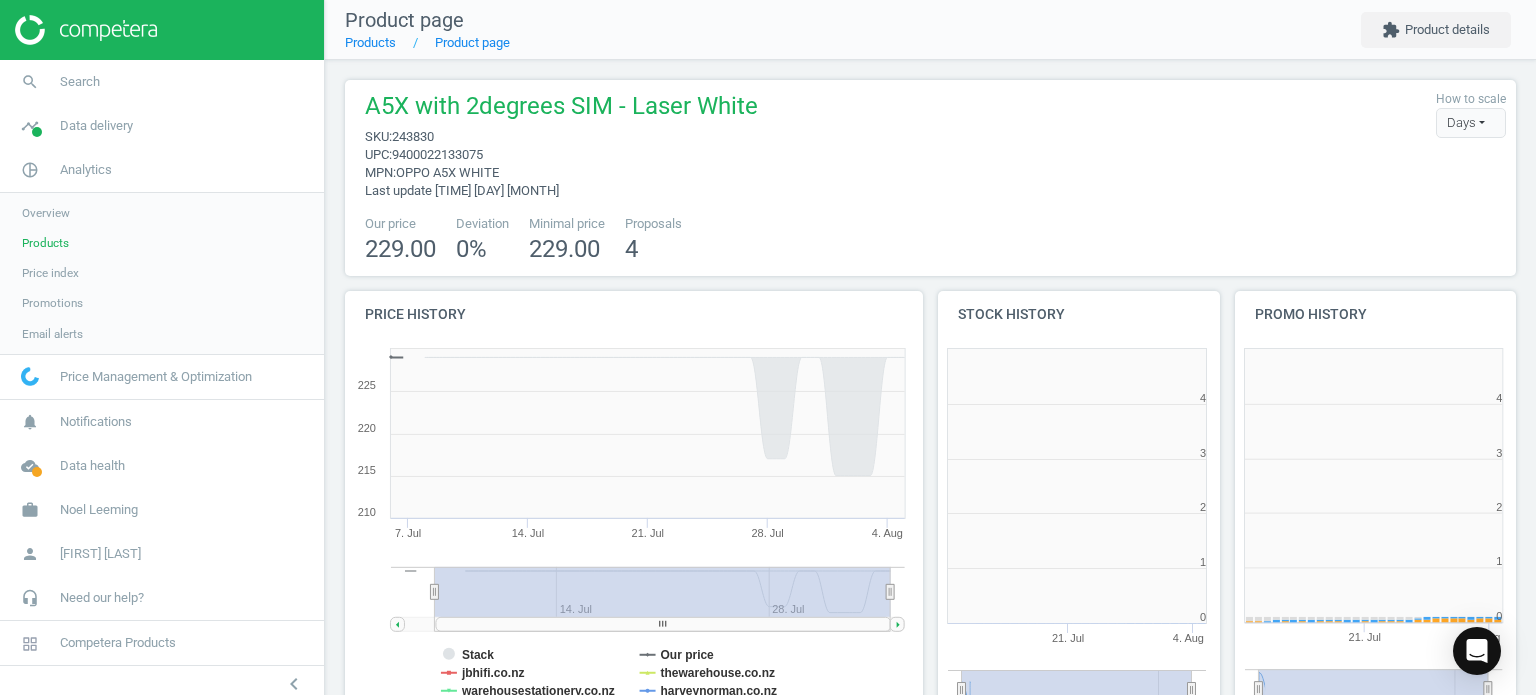 scroll, scrollTop: 10, scrollLeft: 9, axis: both 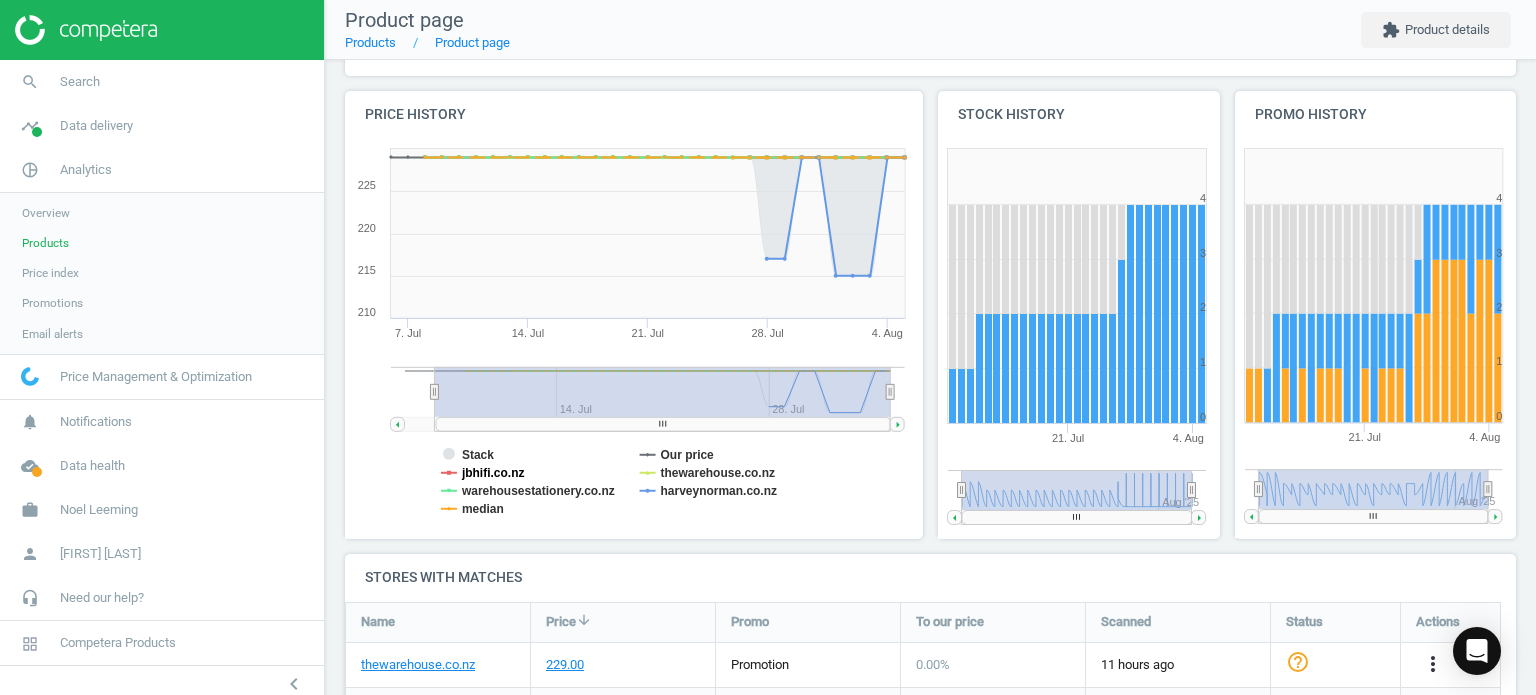 click on "jbhifi.co.nz" 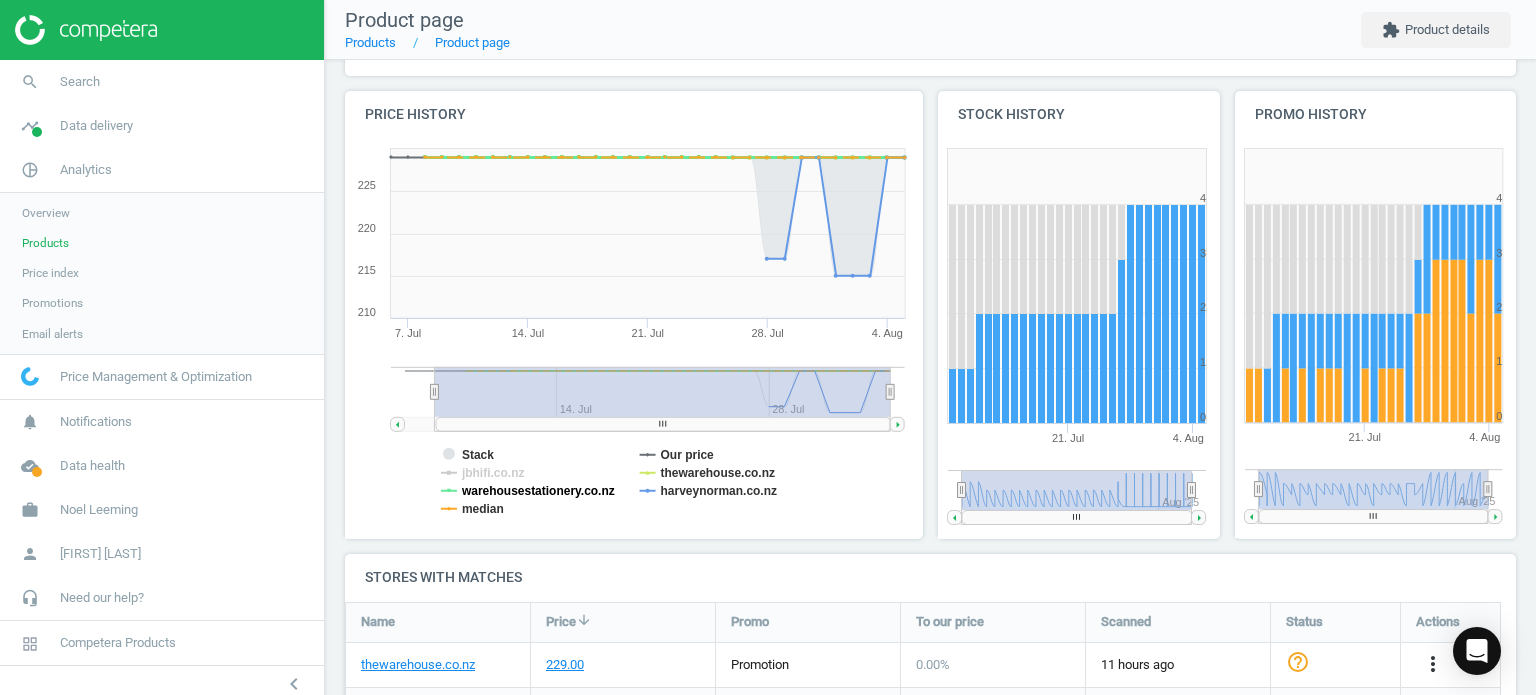click on "warehousestationery.co.nz" 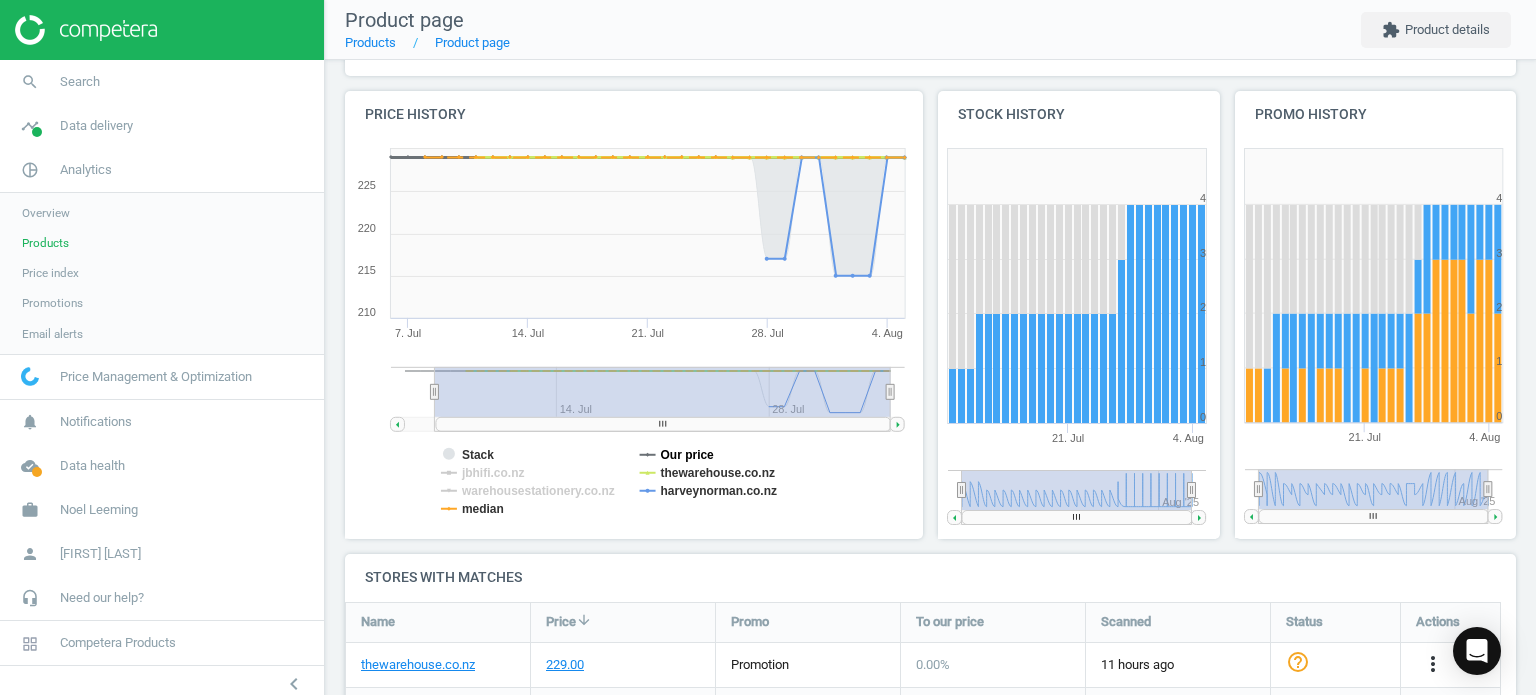 click on "Our price" 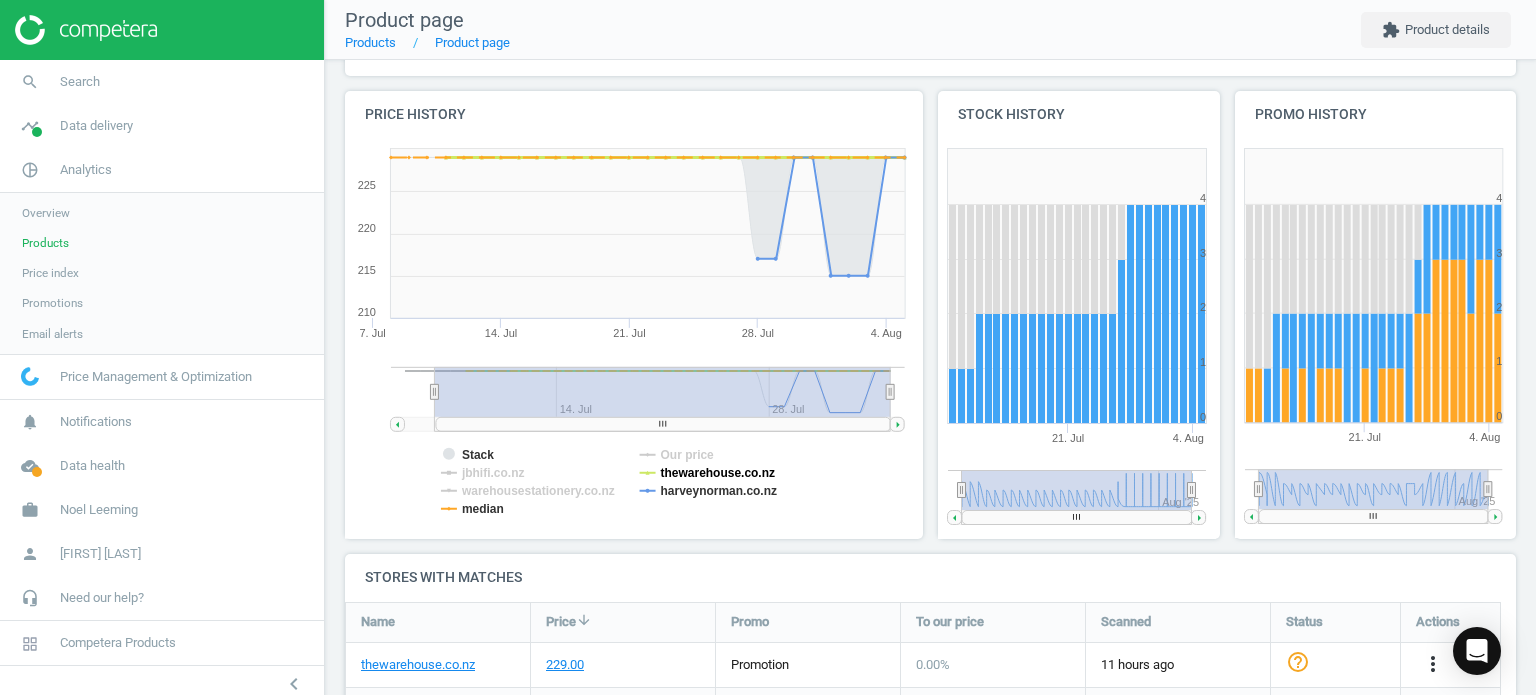 click on "thewarehouse.co.nz" 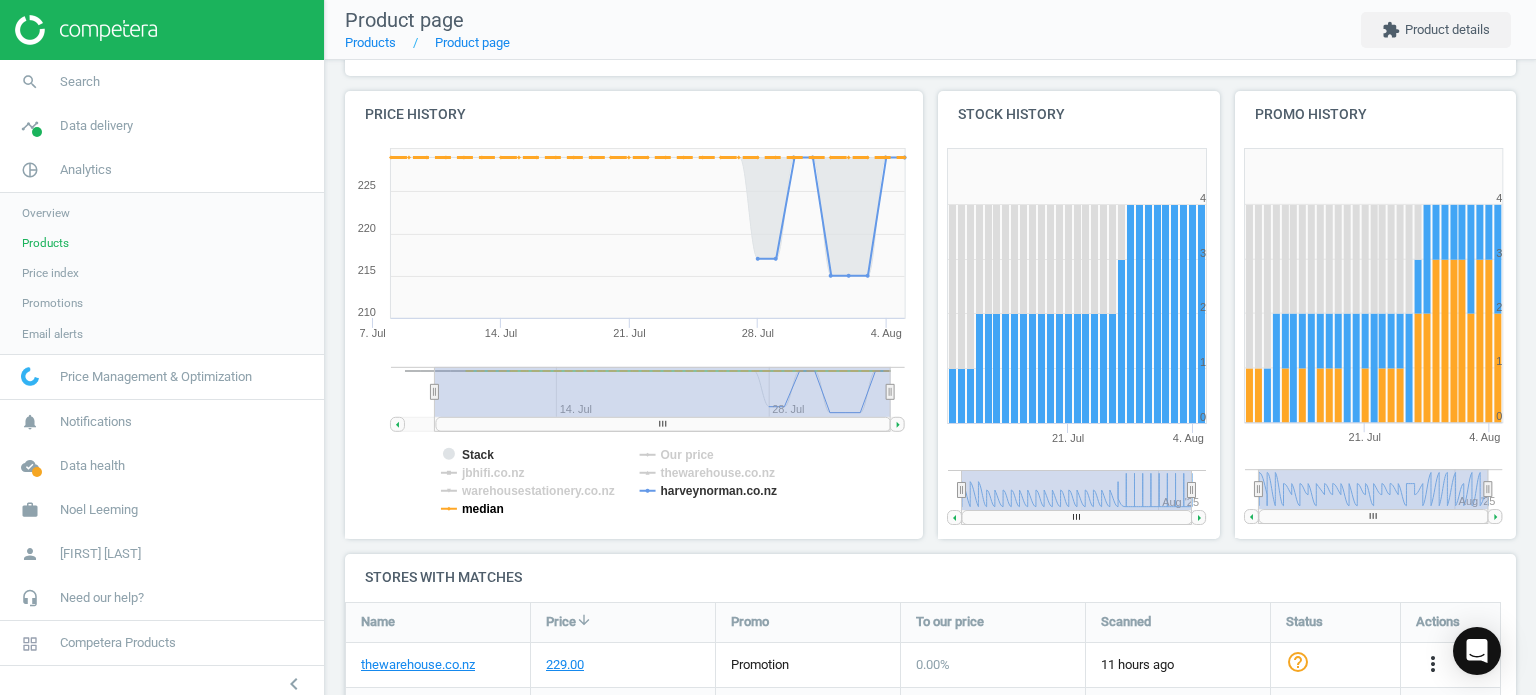 click on "median" 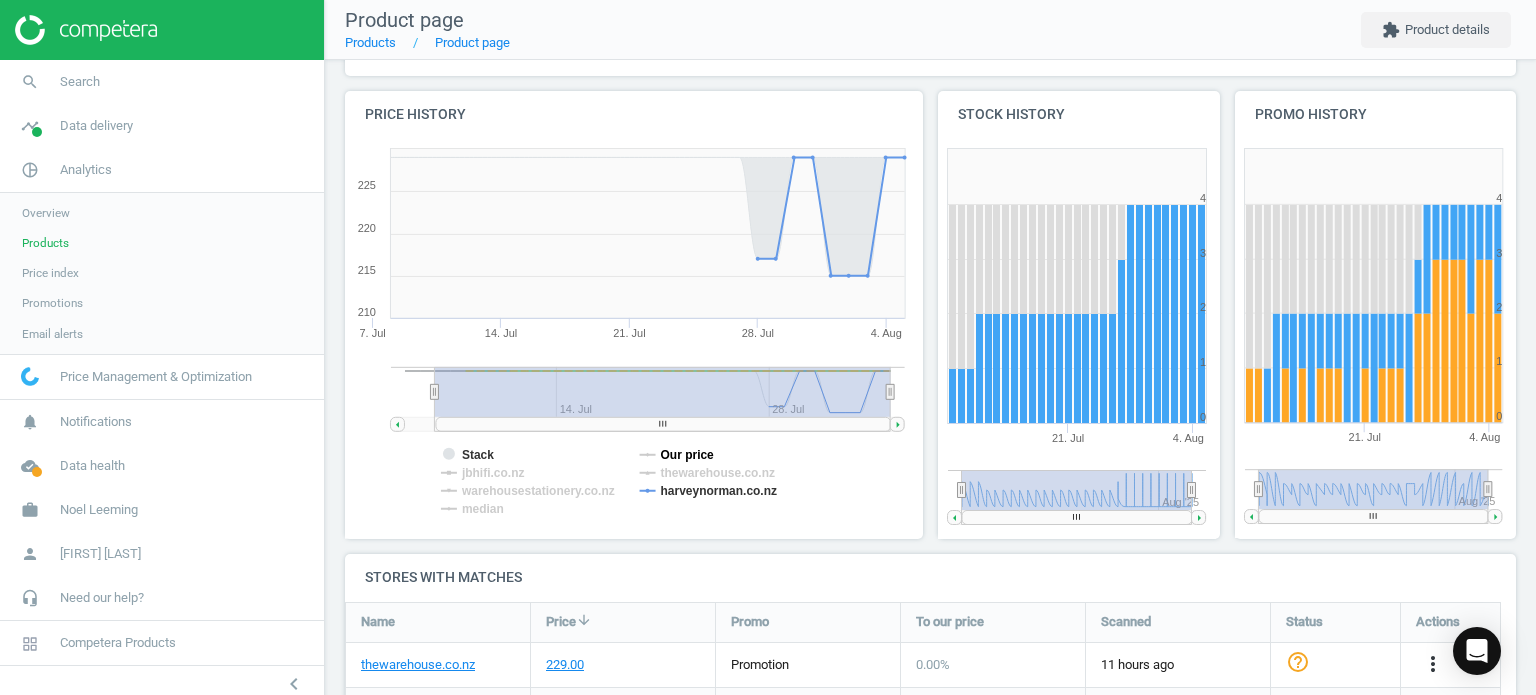 click on "Our price" 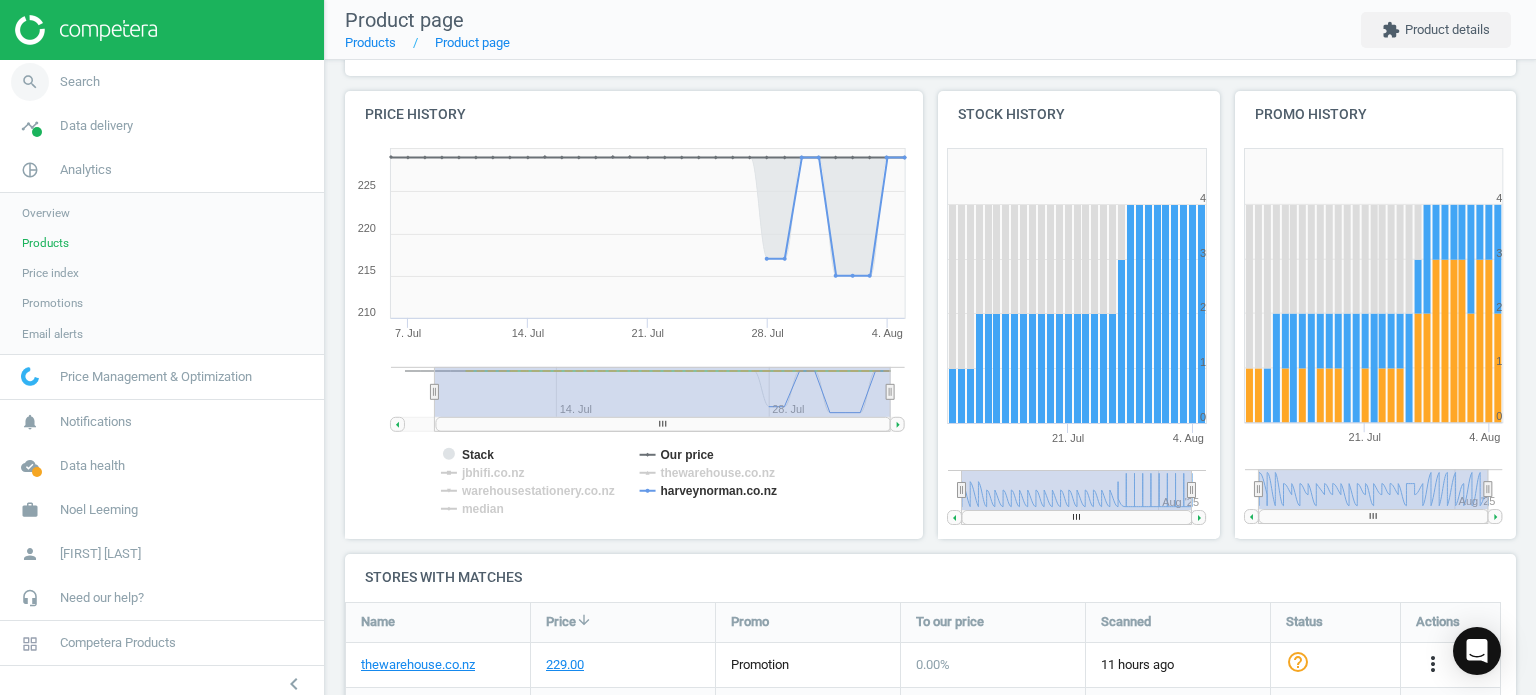 click on "Search" at bounding box center [80, 82] 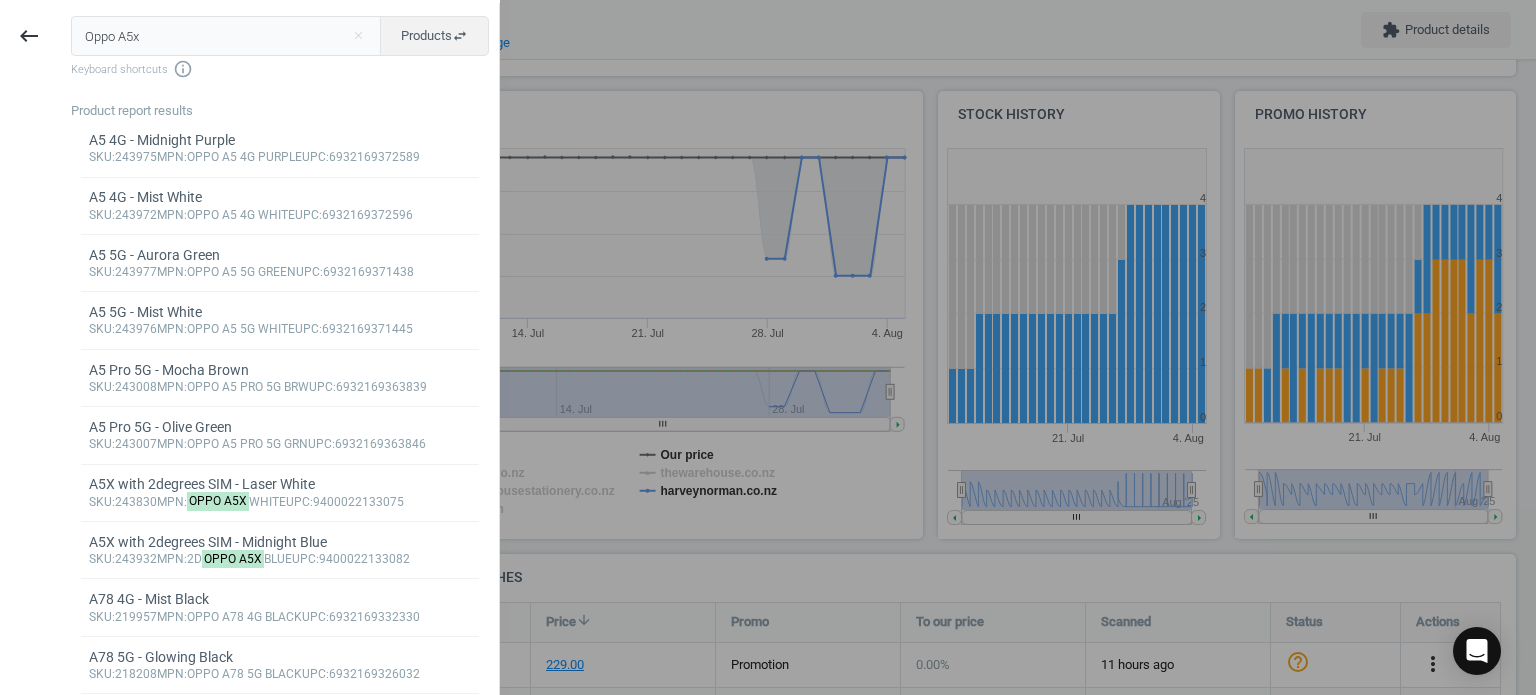 click on "Oppo A5x" at bounding box center [226, 36] 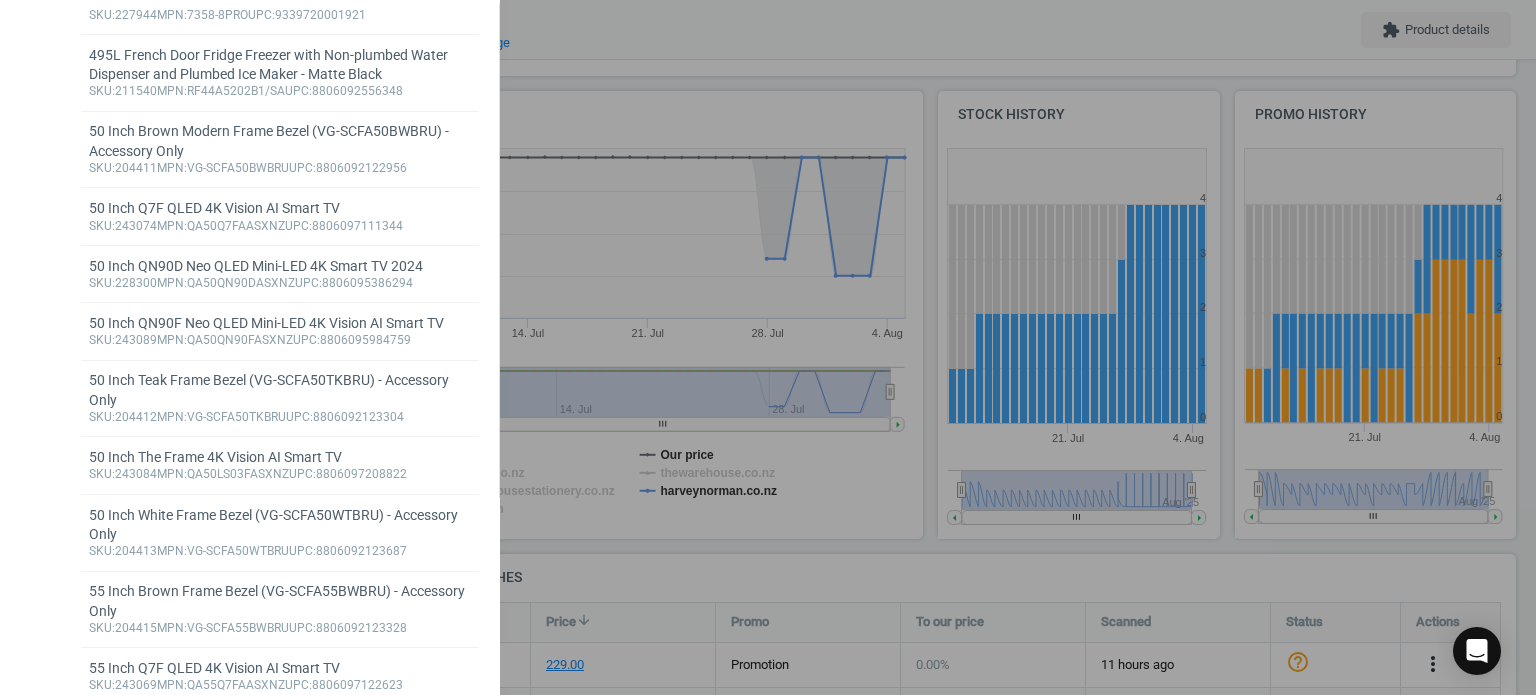 scroll, scrollTop: 0, scrollLeft: 0, axis: both 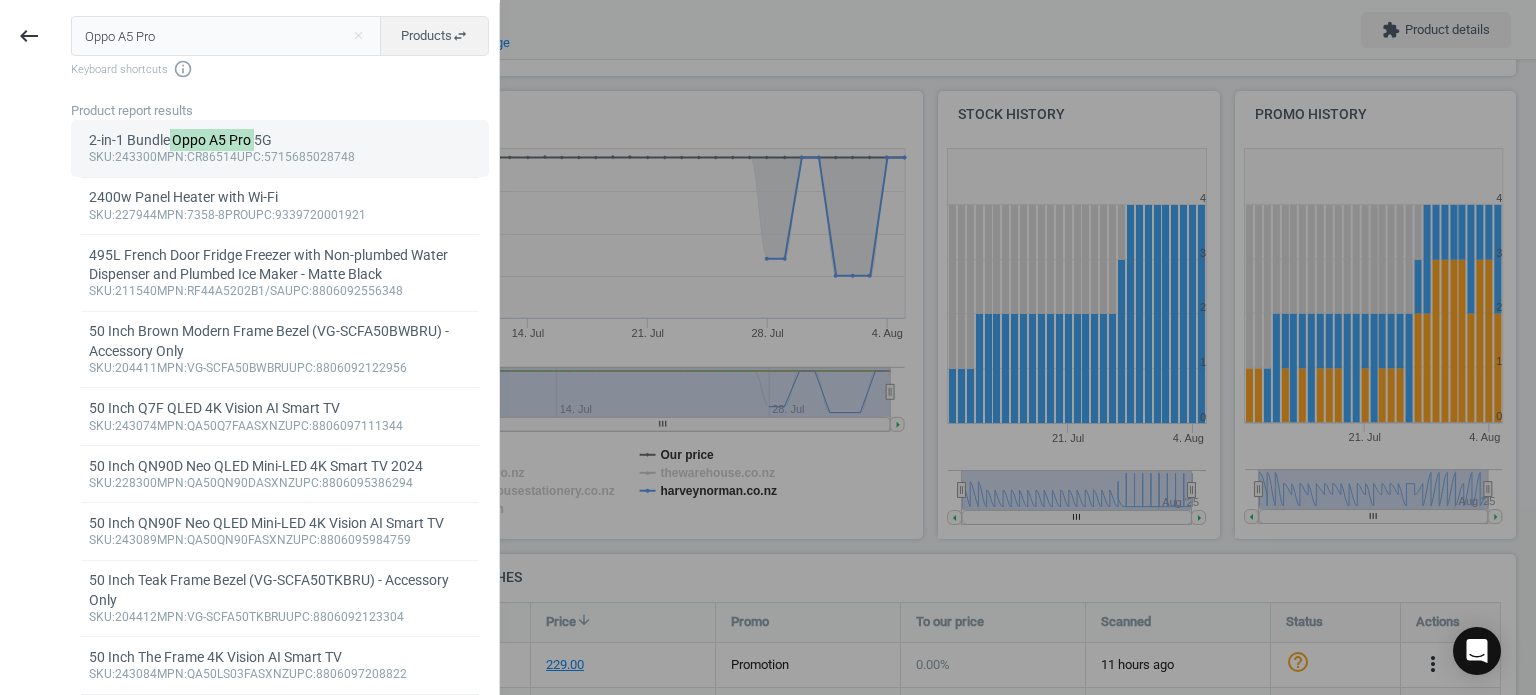 type on "Oppo A5 Pro" 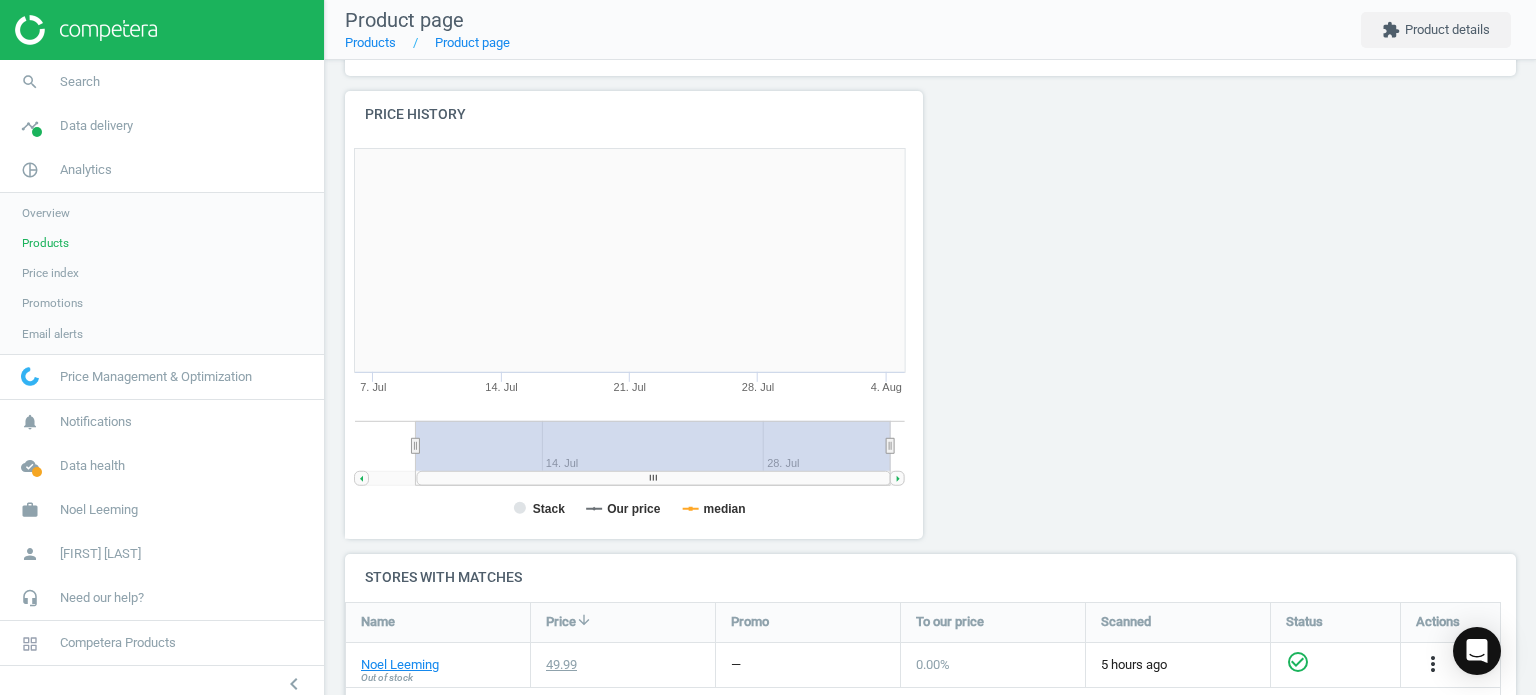 scroll, scrollTop: 141, scrollLeft: 1186, axis: both 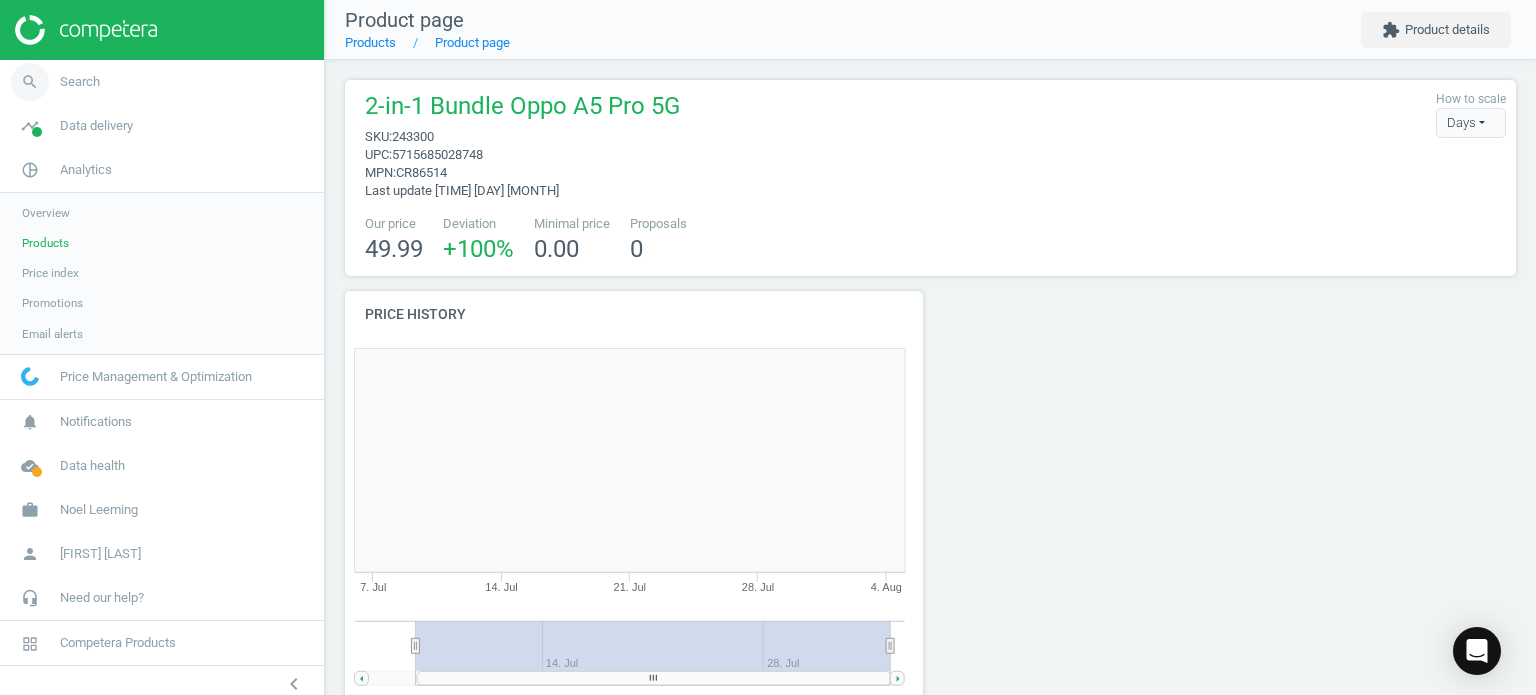 click on "Search" at bounding box center (80, 82) 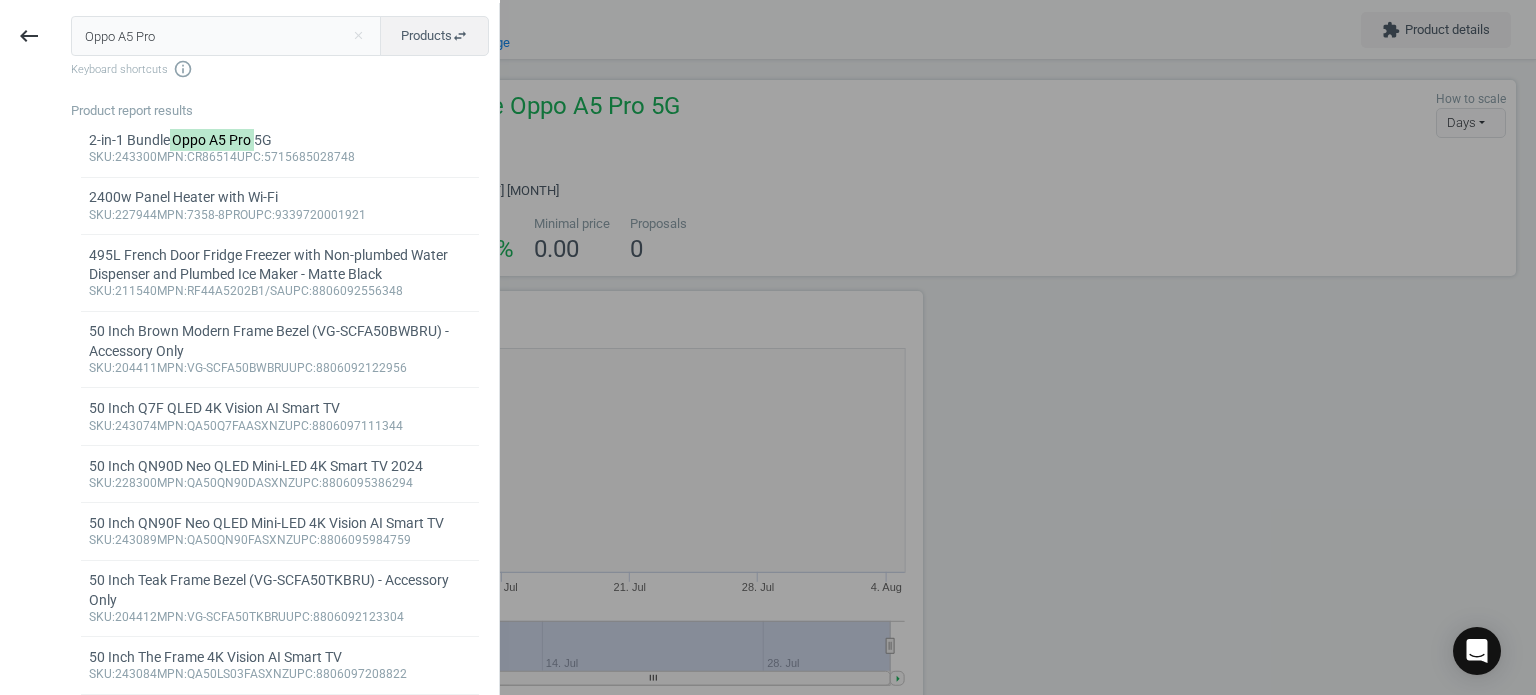 drag, startPoint x: 120, startPoint y: 35, endPoint x: 0, endPoint y: 30, distance: 120.10412 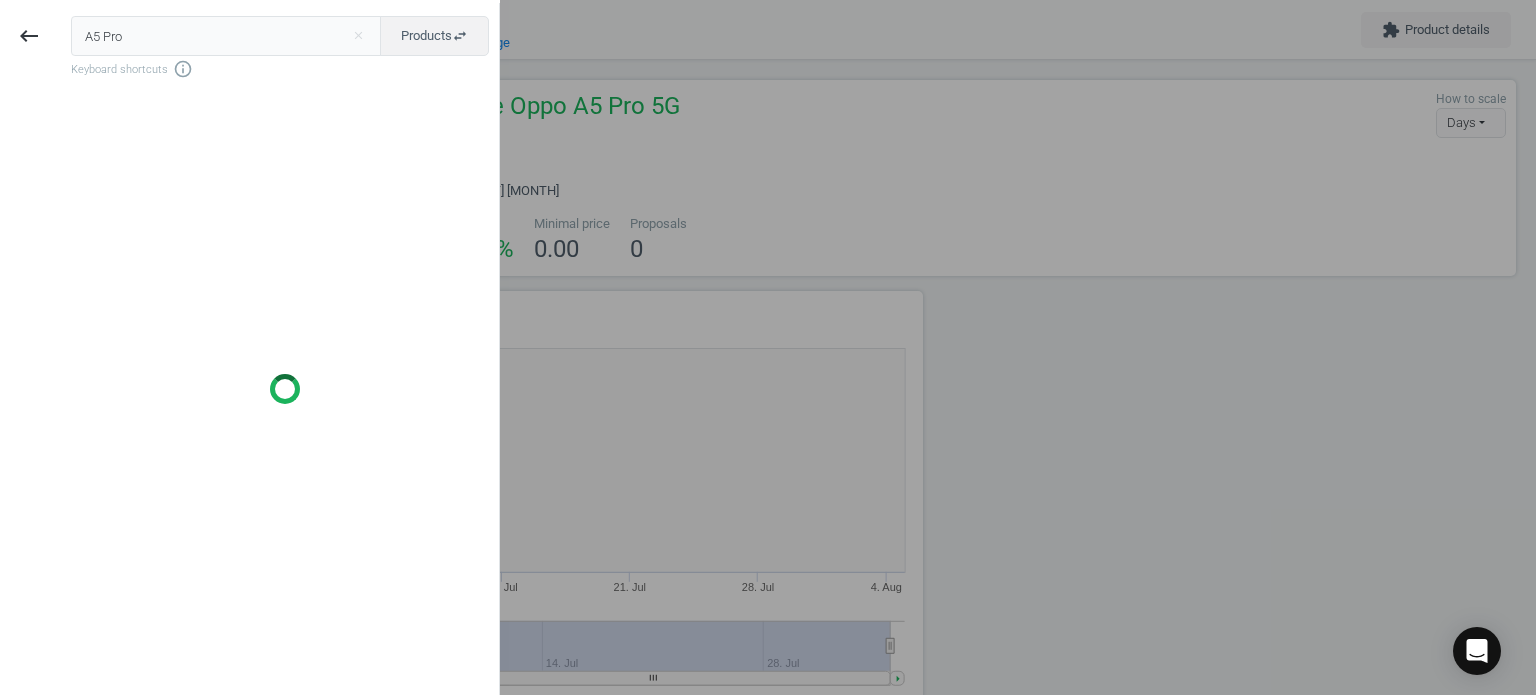 type on "A5 Pro" 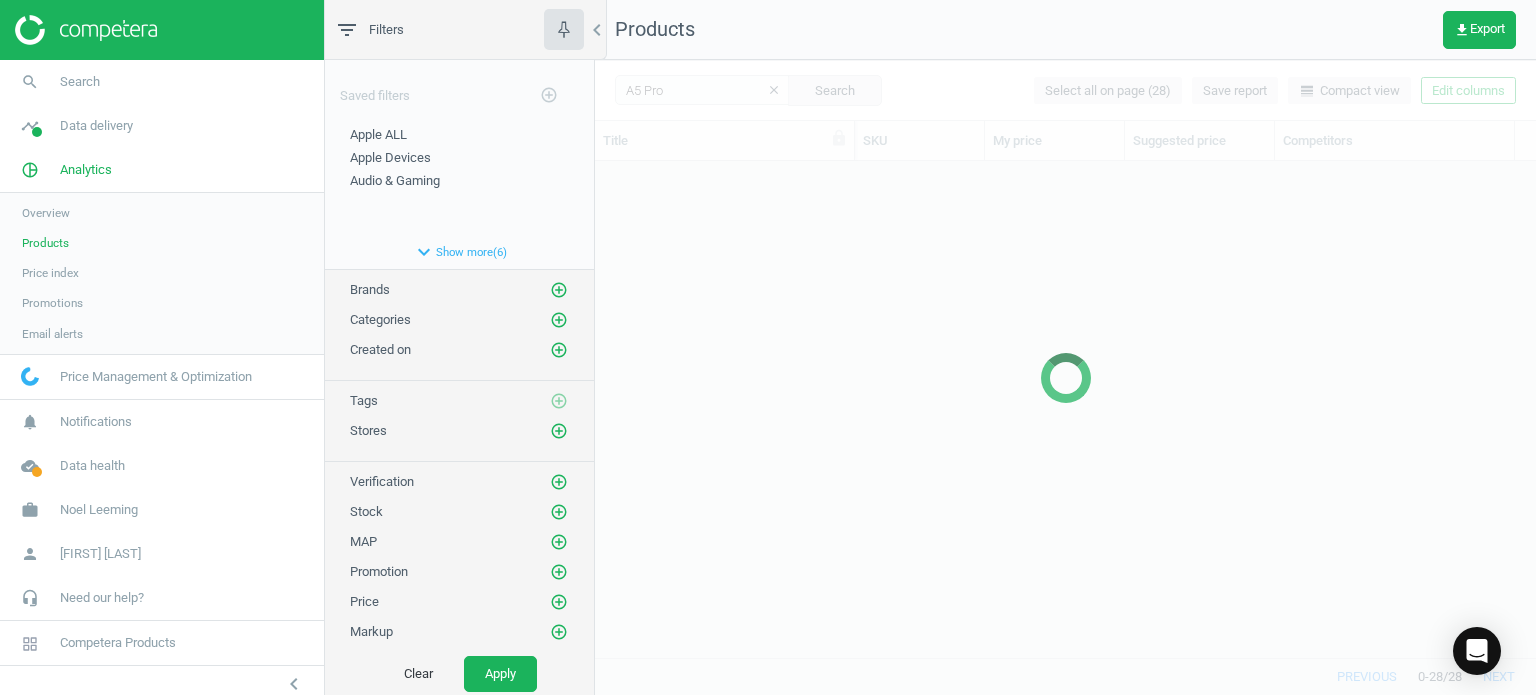 scroll, scrollTop: 16, scrollLeft: 16, axis: both 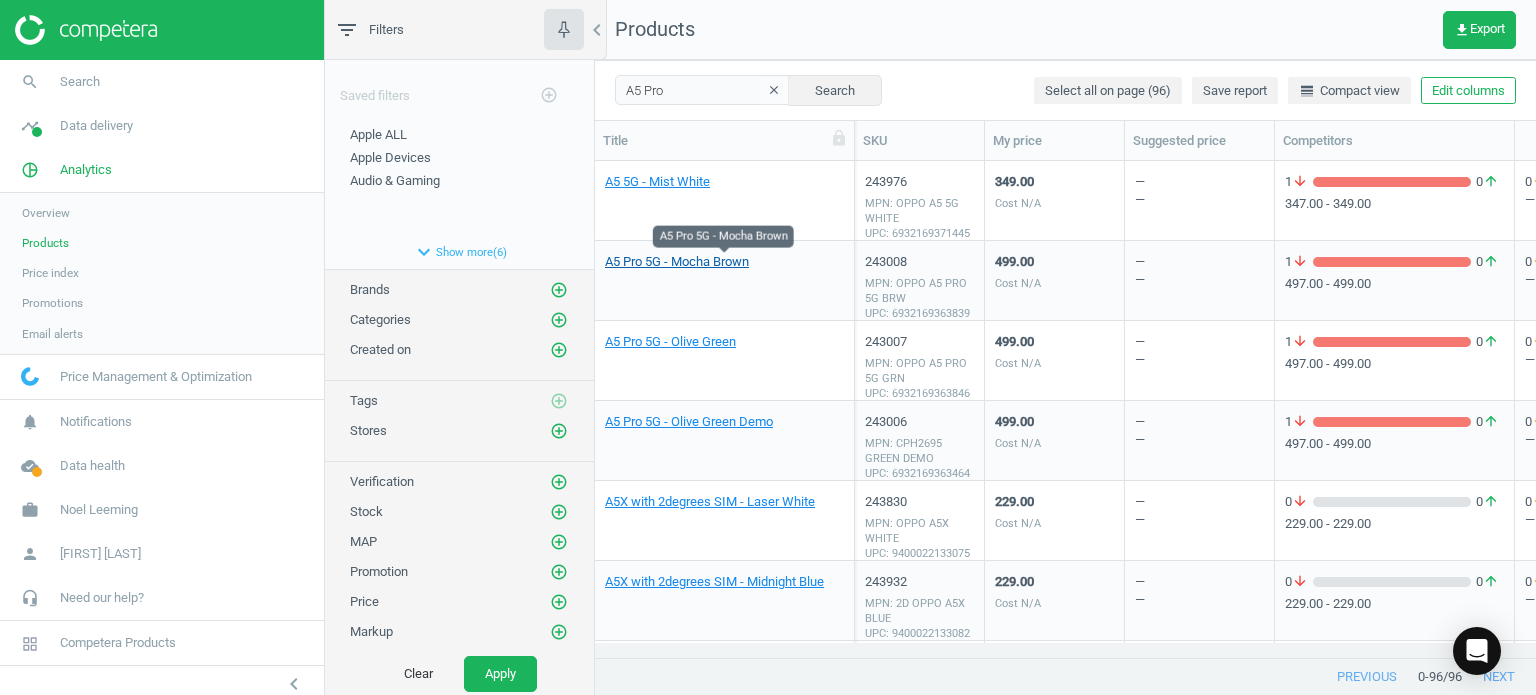 click on "A5 Pro 5G - Mocha Brown" at bounding box center [677, 262] 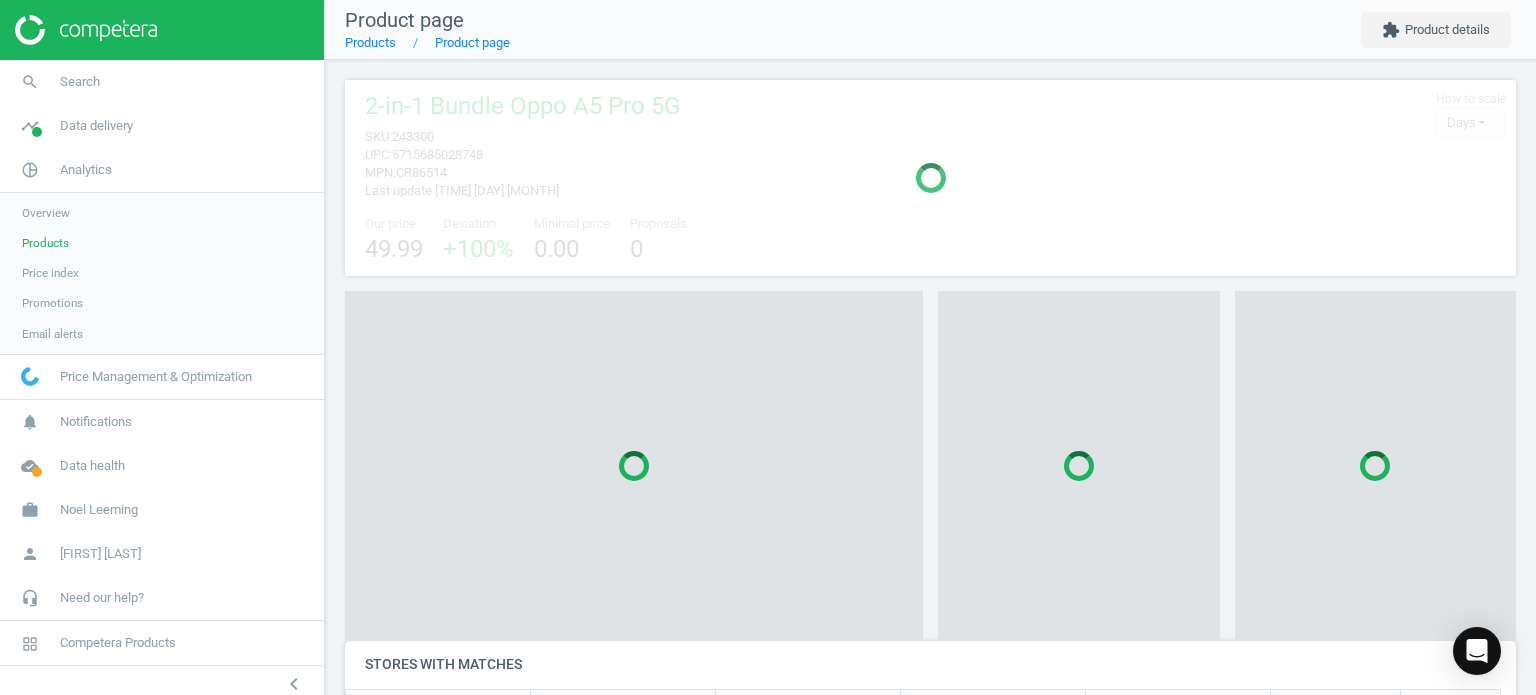 scroll, scrollTop: 10, scrollLeft: 9, axis: both 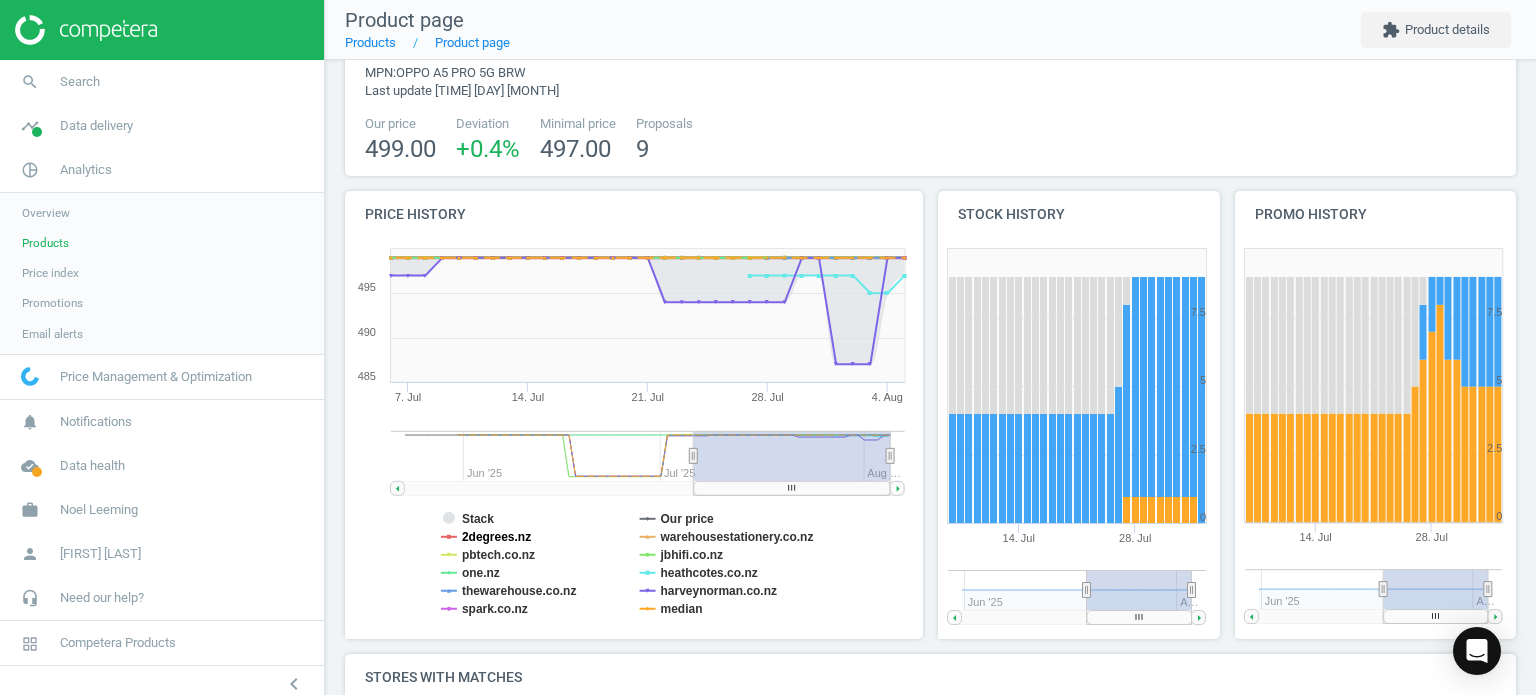click on "2degrees.nz" 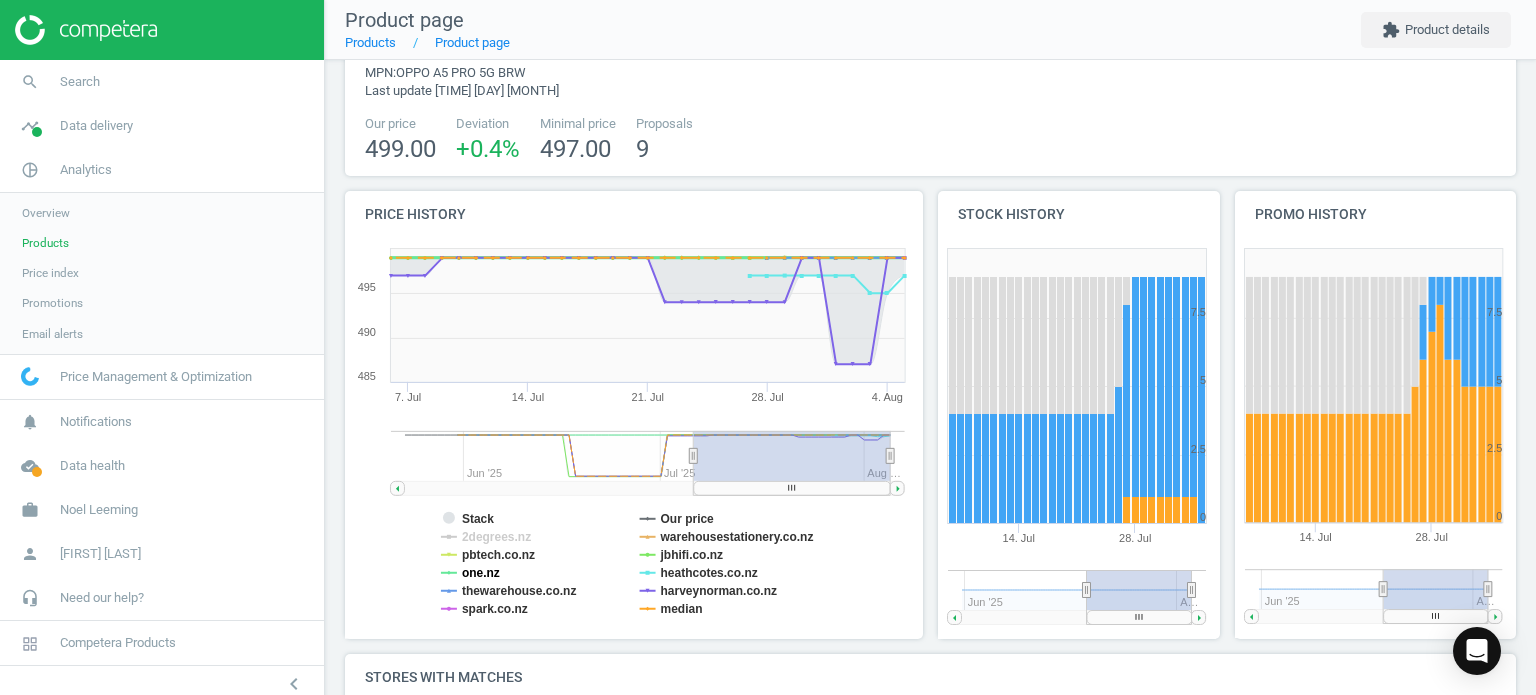 click on "one.nz" 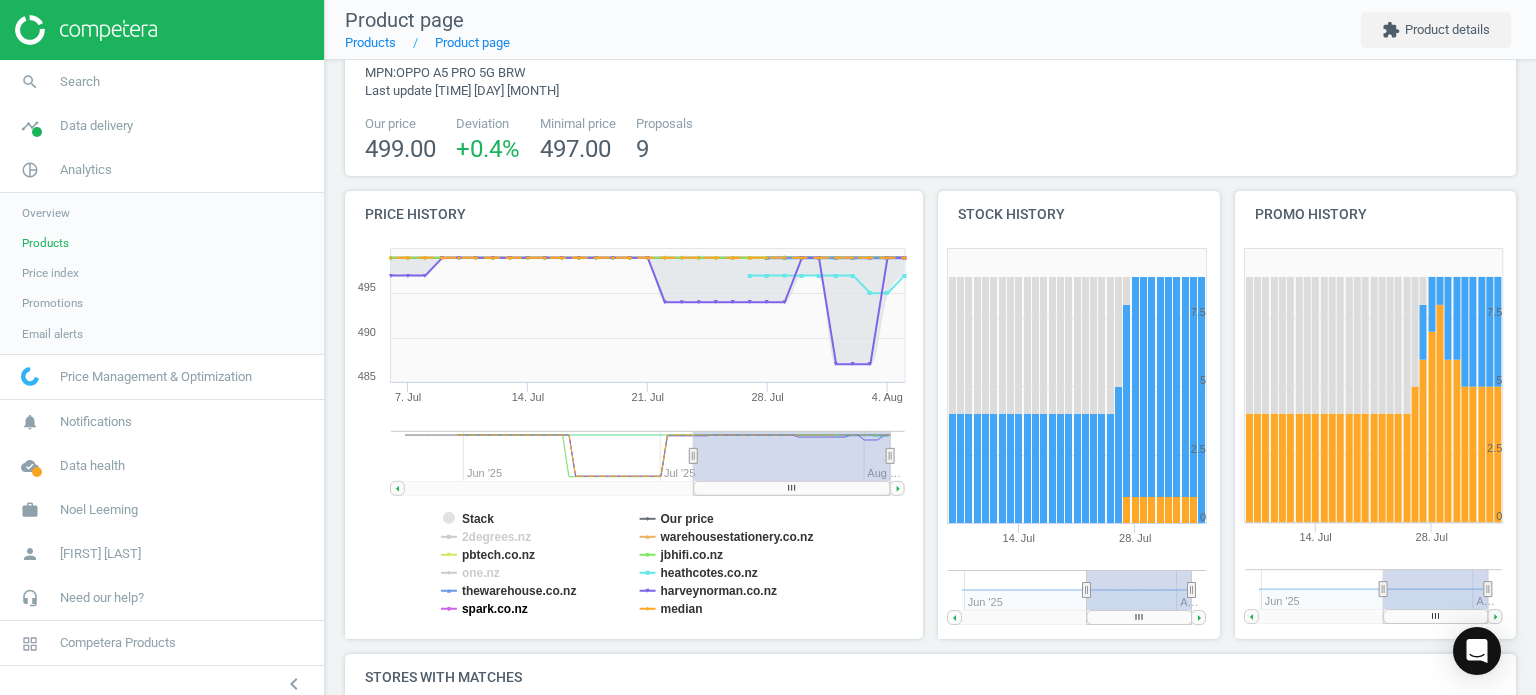 click on "spark.co.nz" 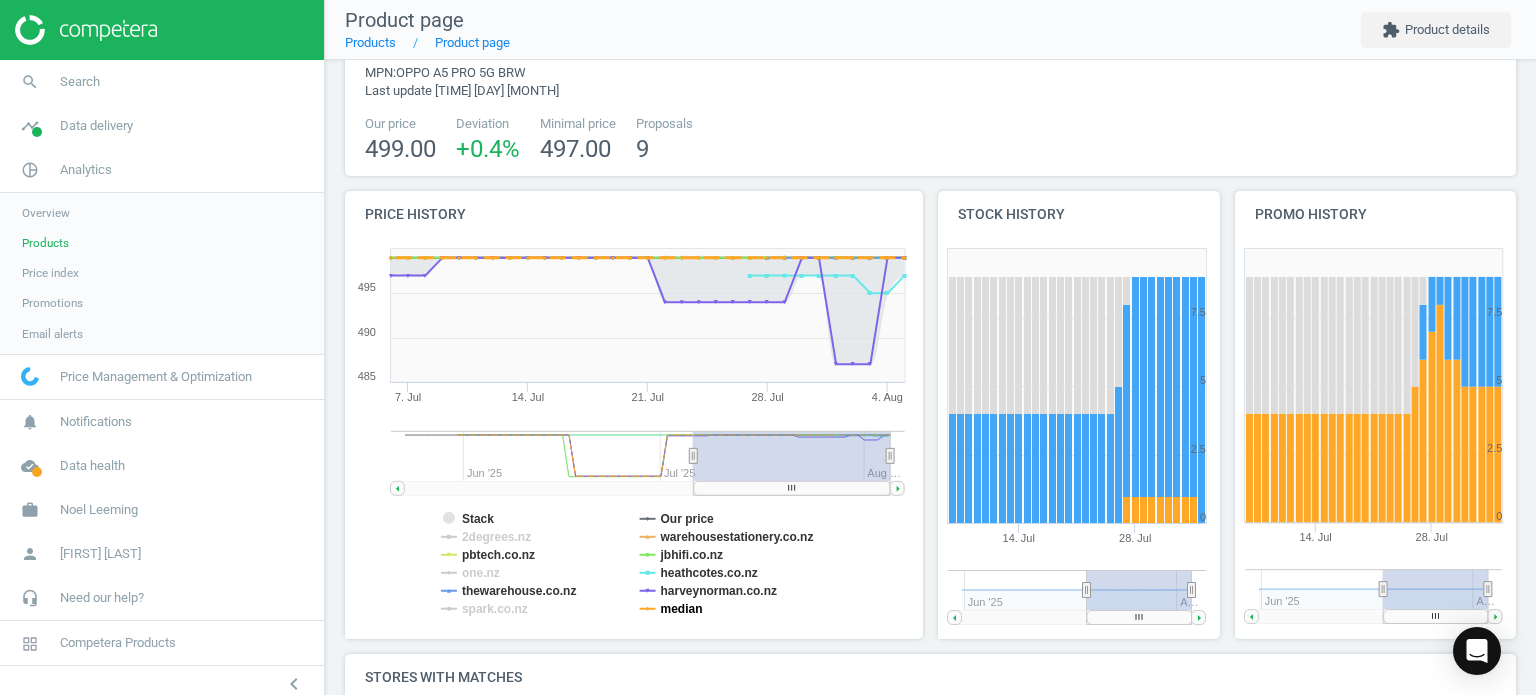 click on "median" 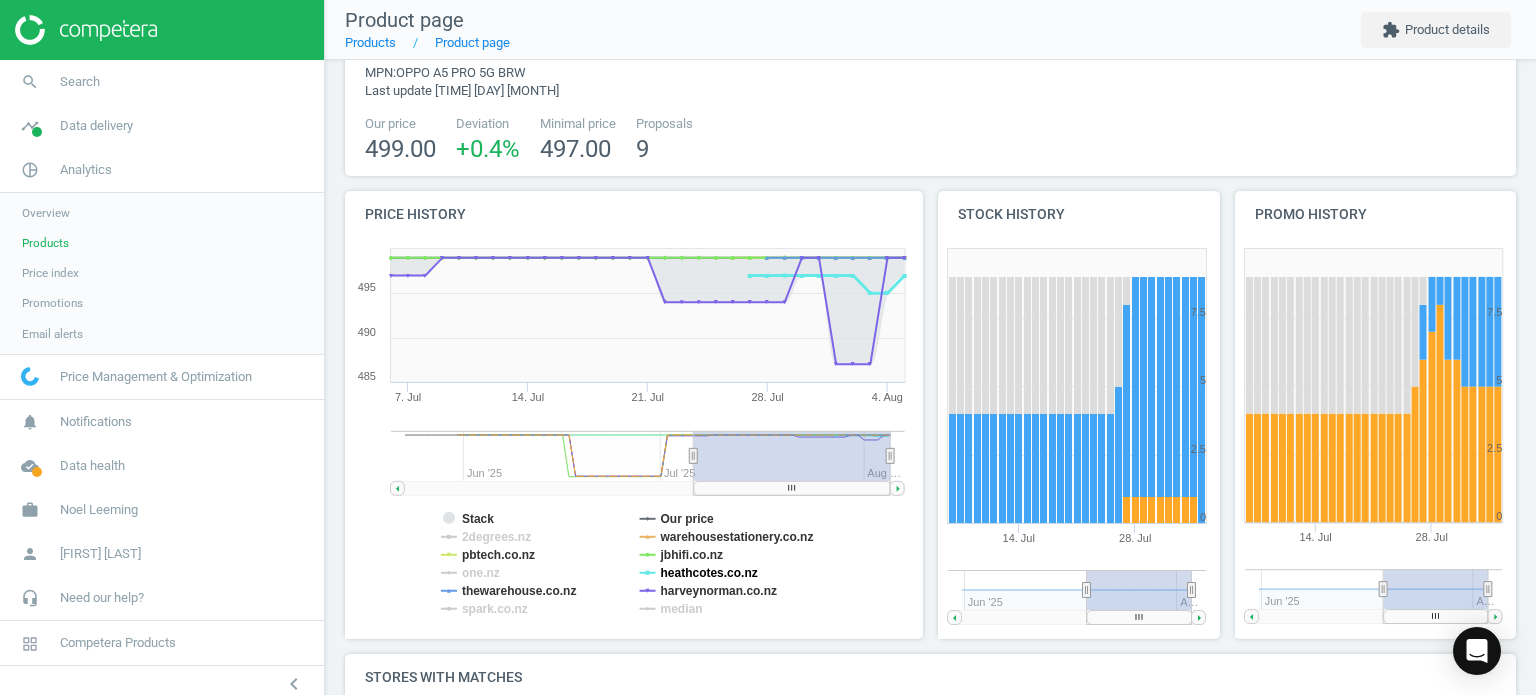 click on "heathcotes.co.nz" 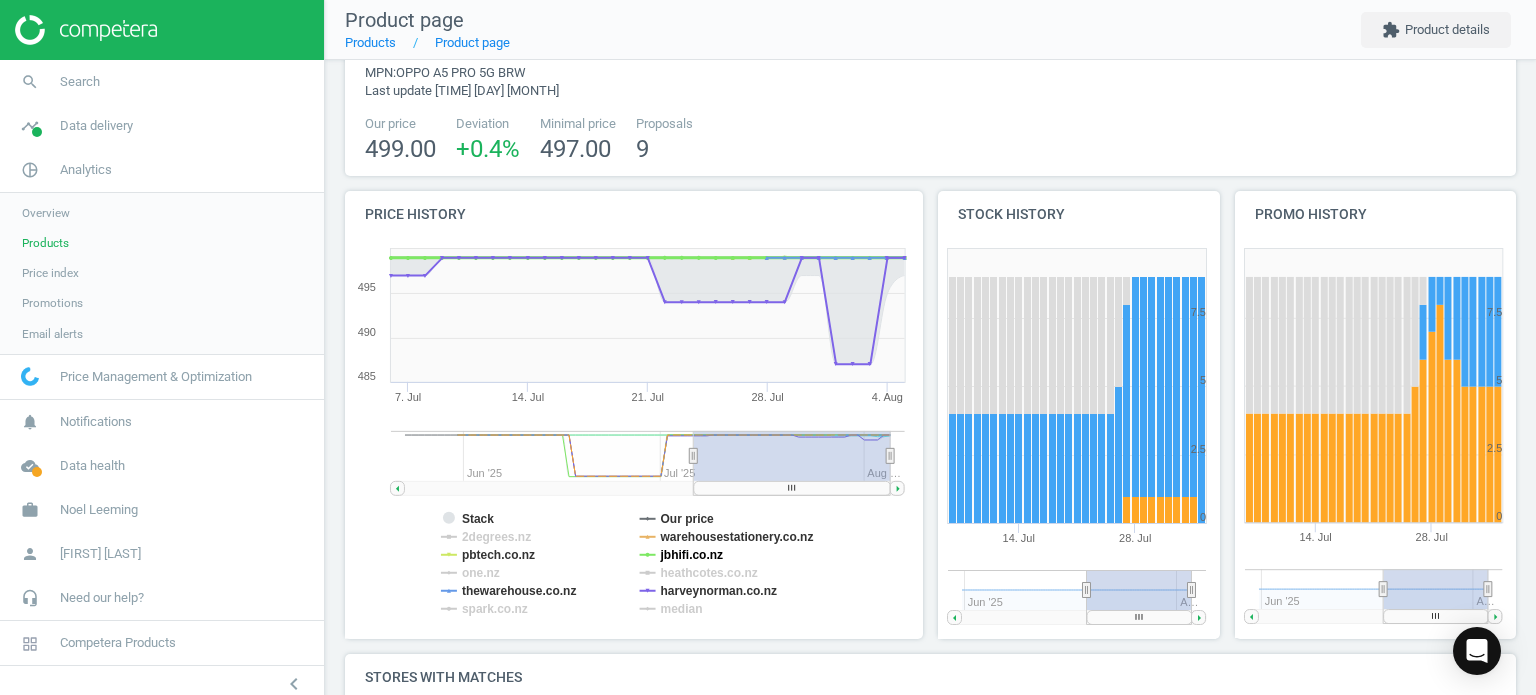 click on "jbhifi.co.nz" 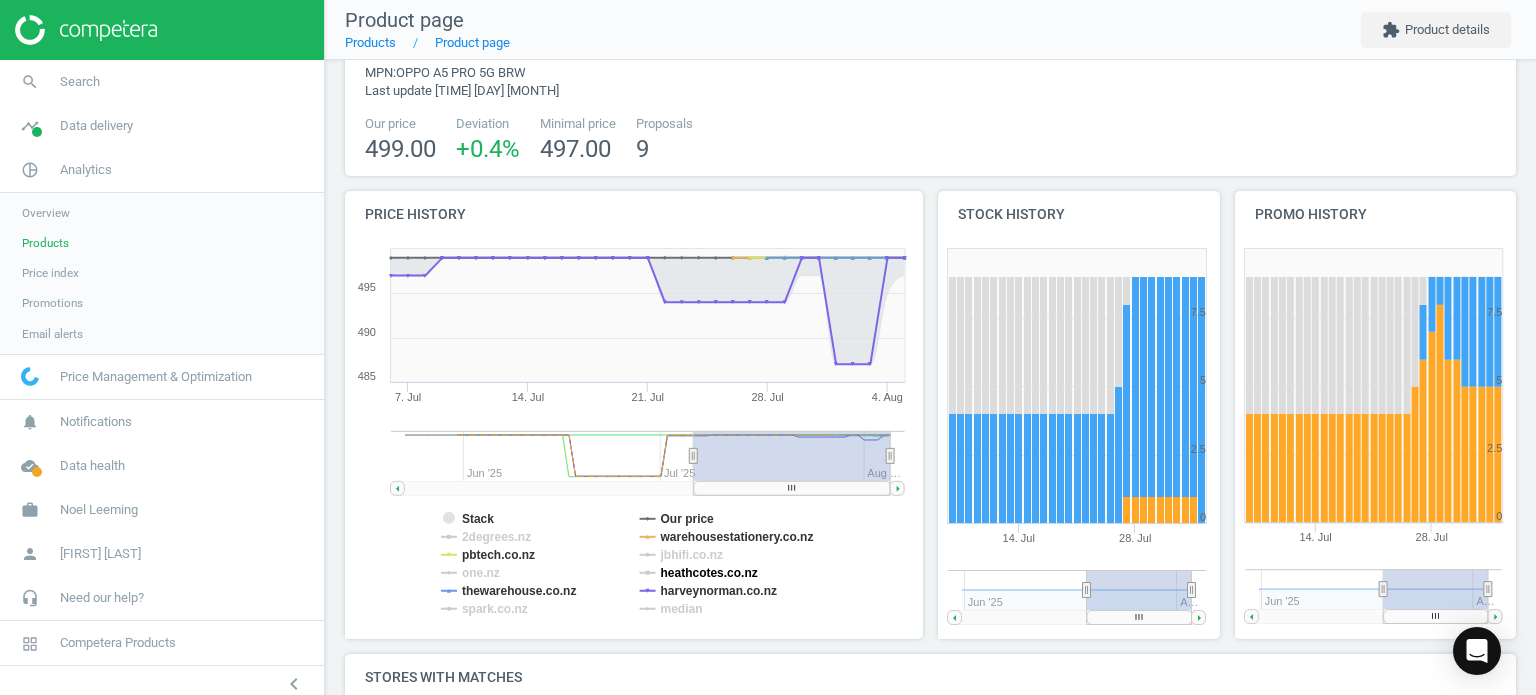 click on "heathcotes.co.nz" 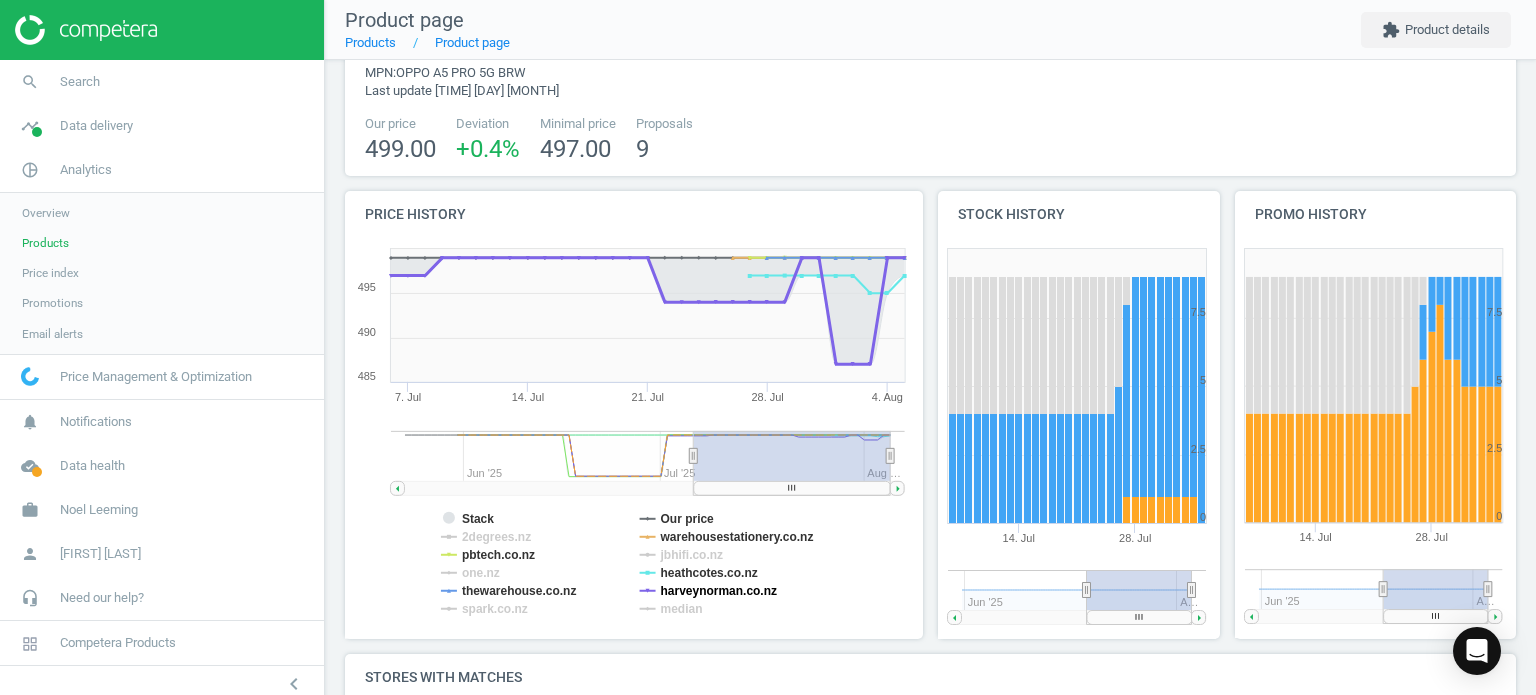 click on "harveynorman.co.nz" 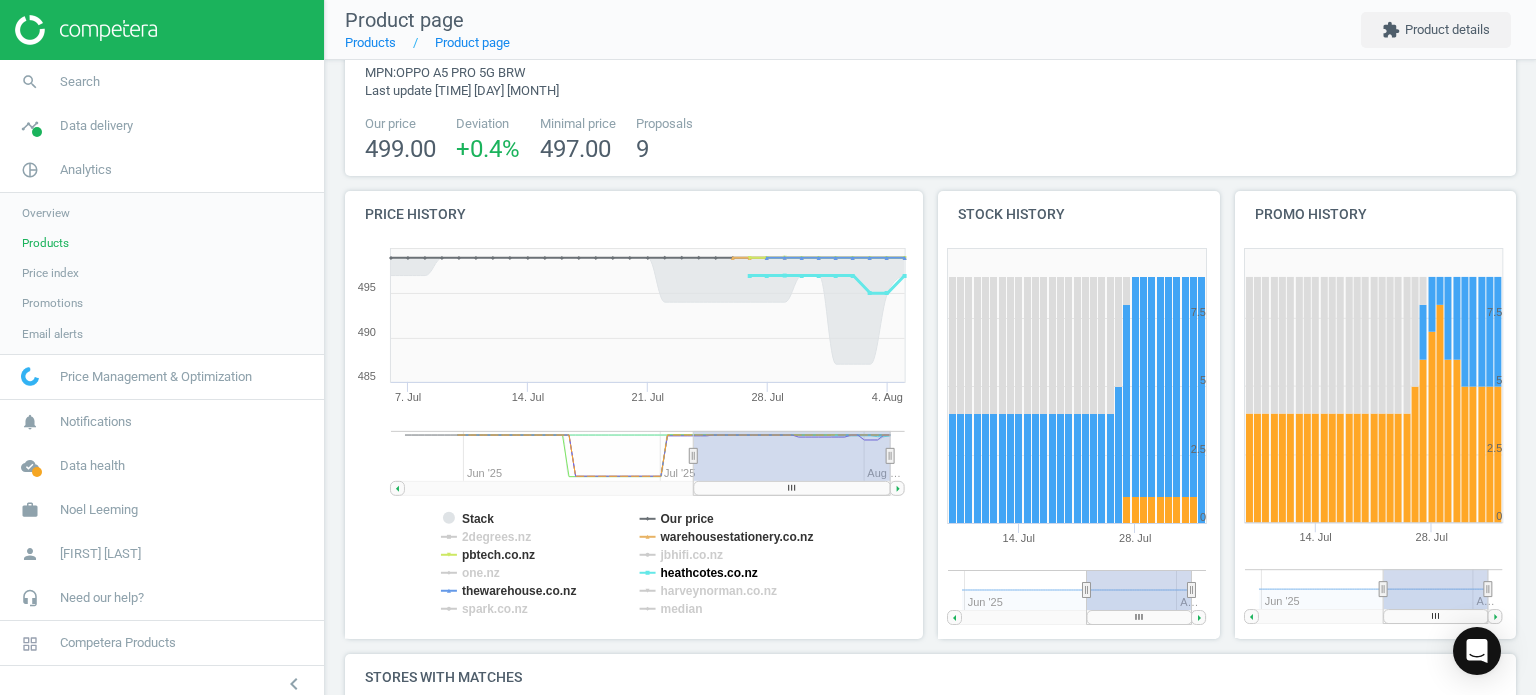 click on "heathcotes.co.nz" 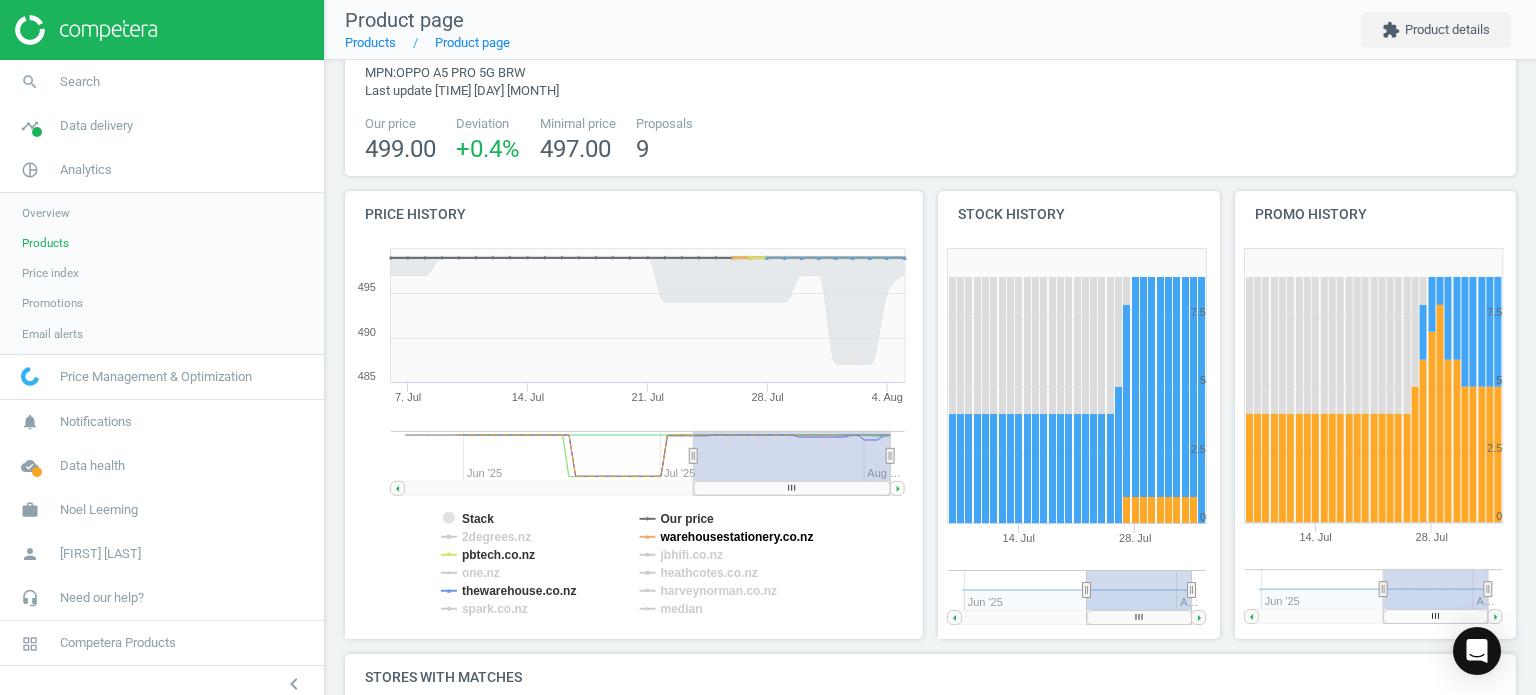click on "warehousestationery.co.nz" 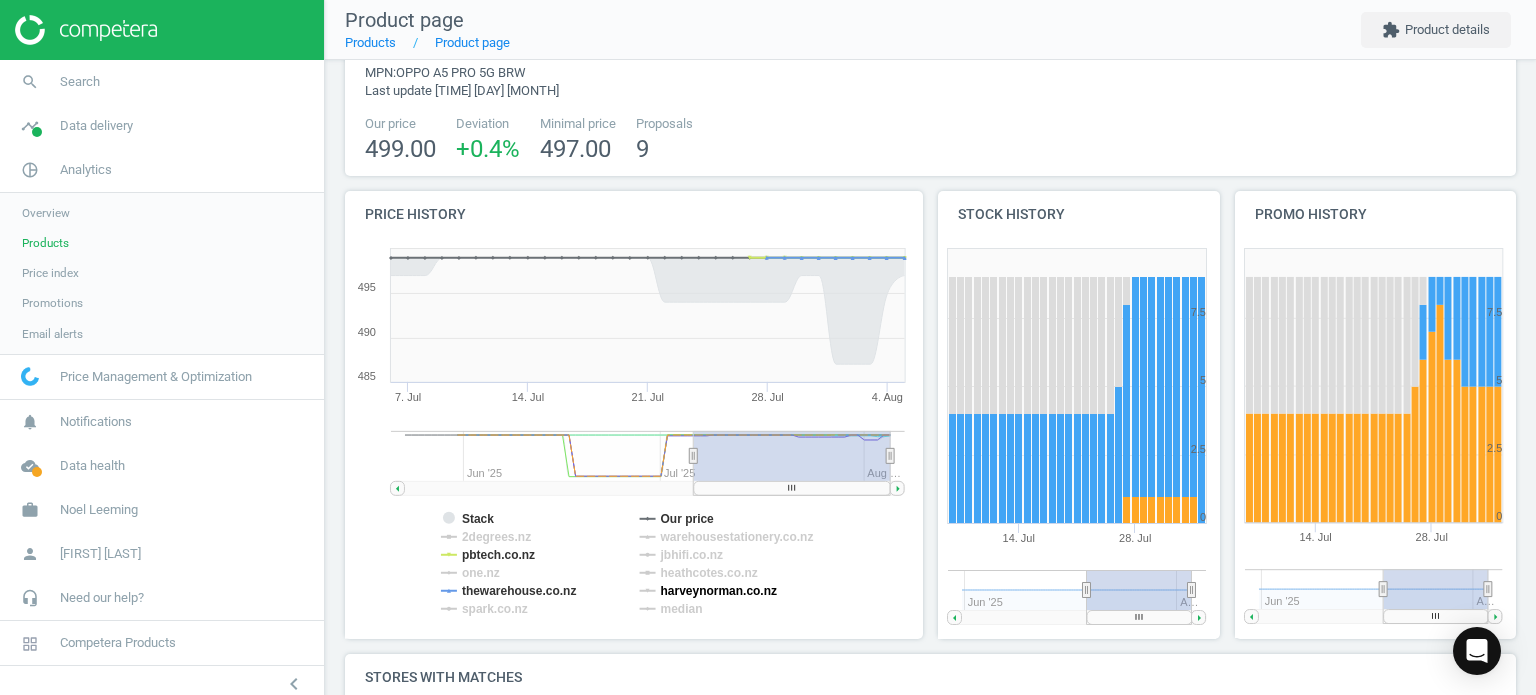click on "harveynorman.co.nz" 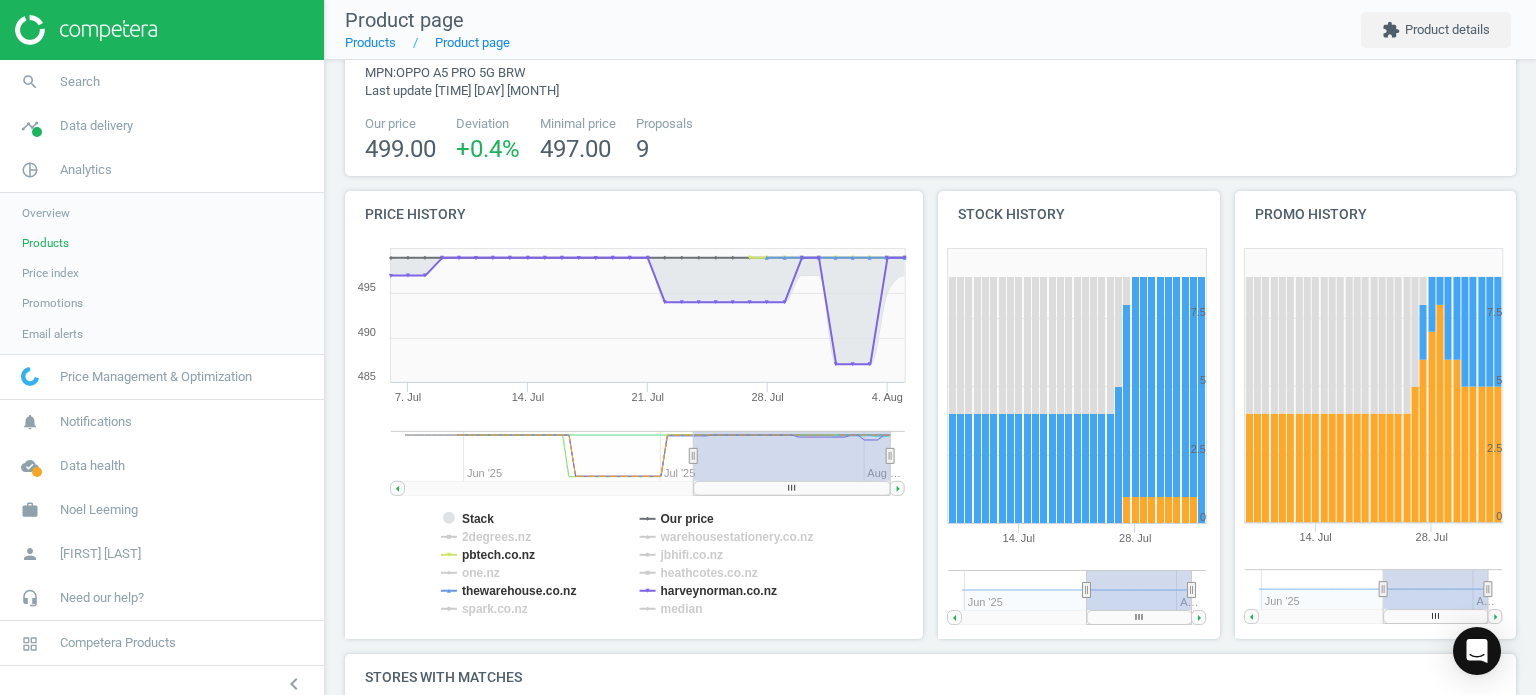 scroll, scrollTop: 0, scrollLeft: 0, axis: both 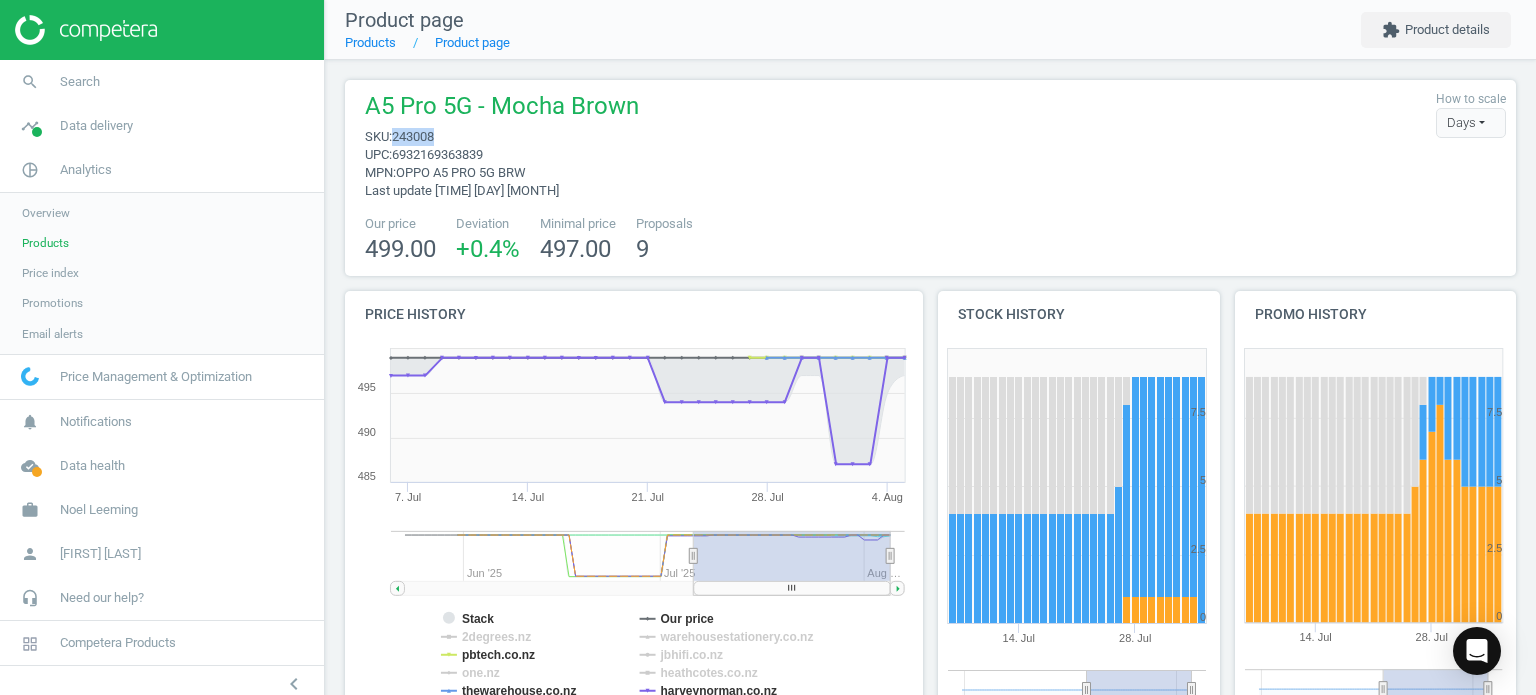 drag, startPoint x: 440, startPoint y: 135, endPoint x: 396, endPoint y: 139, distance: 44.181442 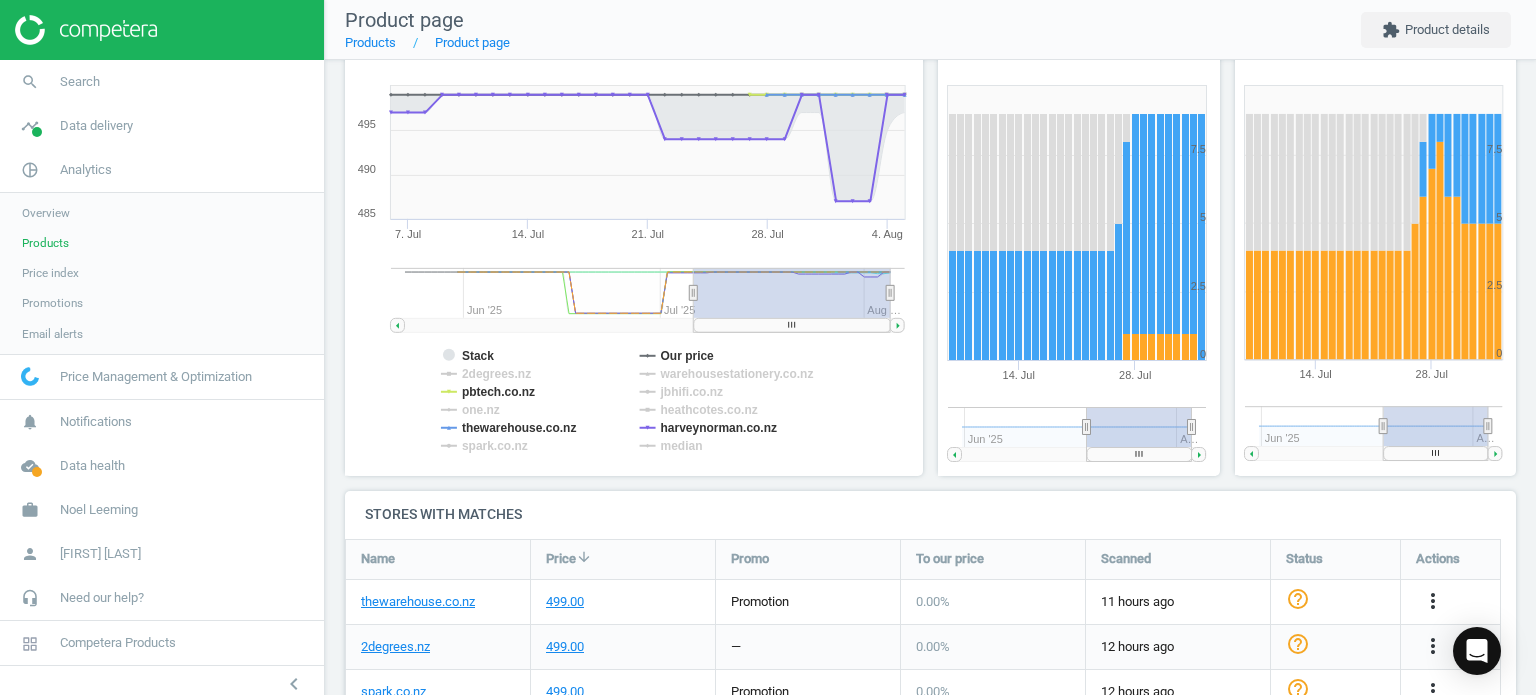 scroll, scrollTop: 0, scrollLeft: 0, axis: both 